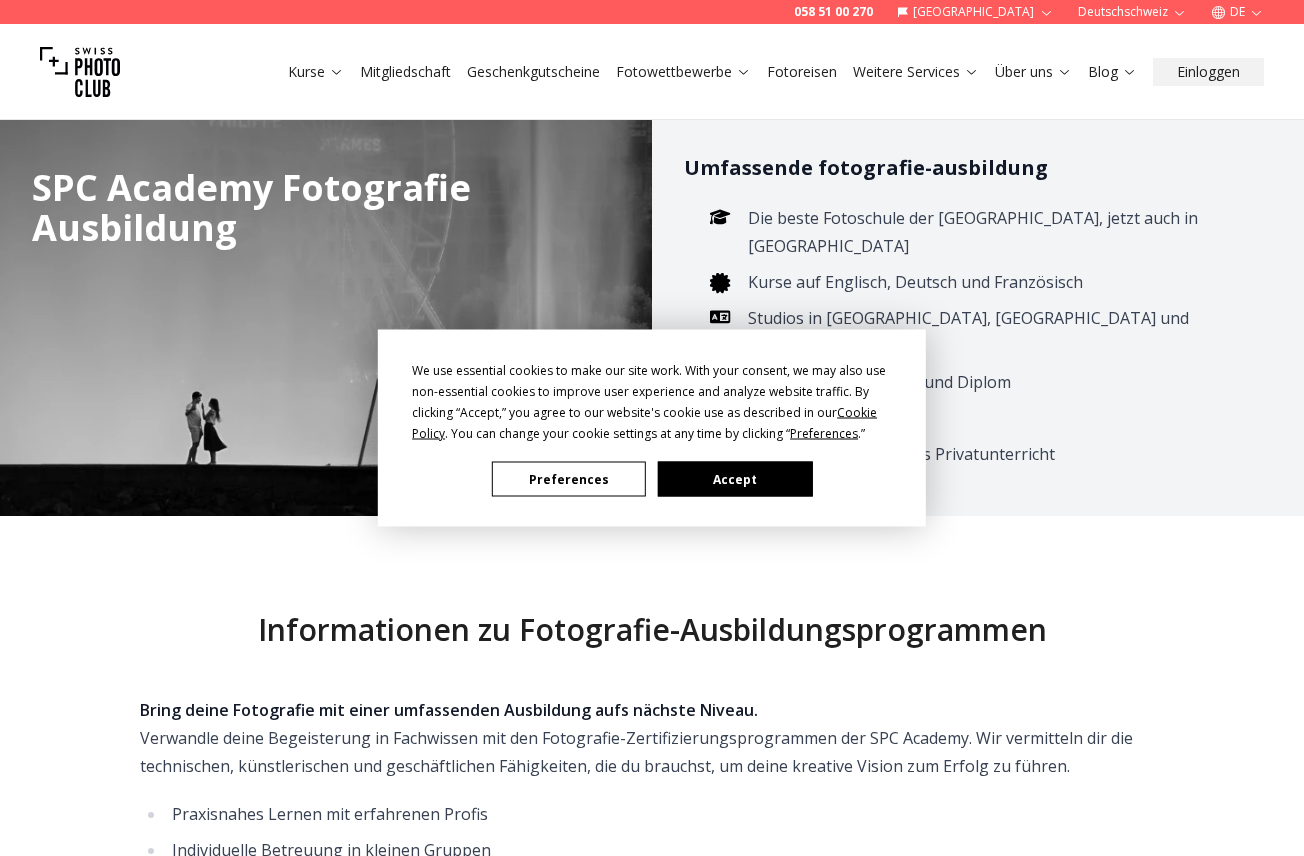 scroll, scrollTop: 0, scrollLeft: 0, axis: both 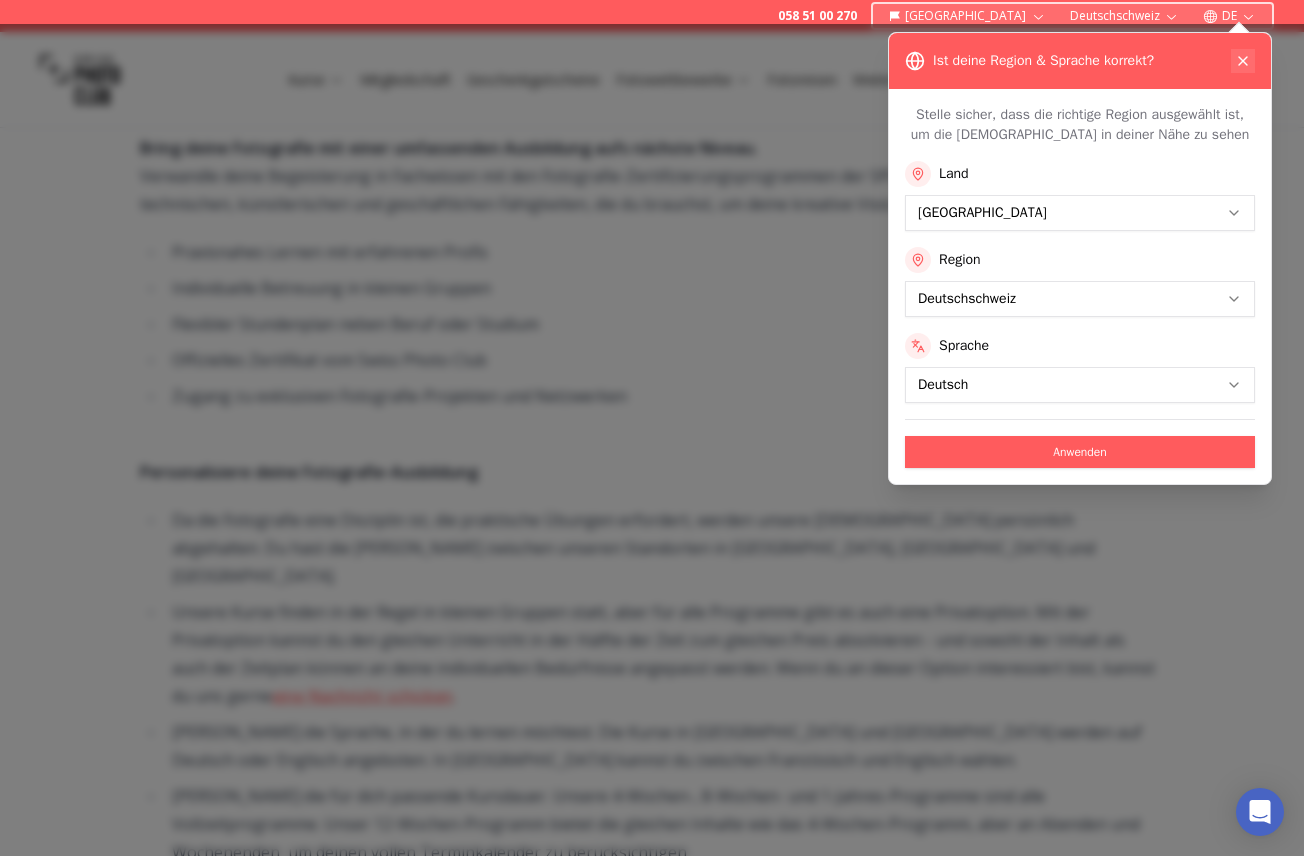 click 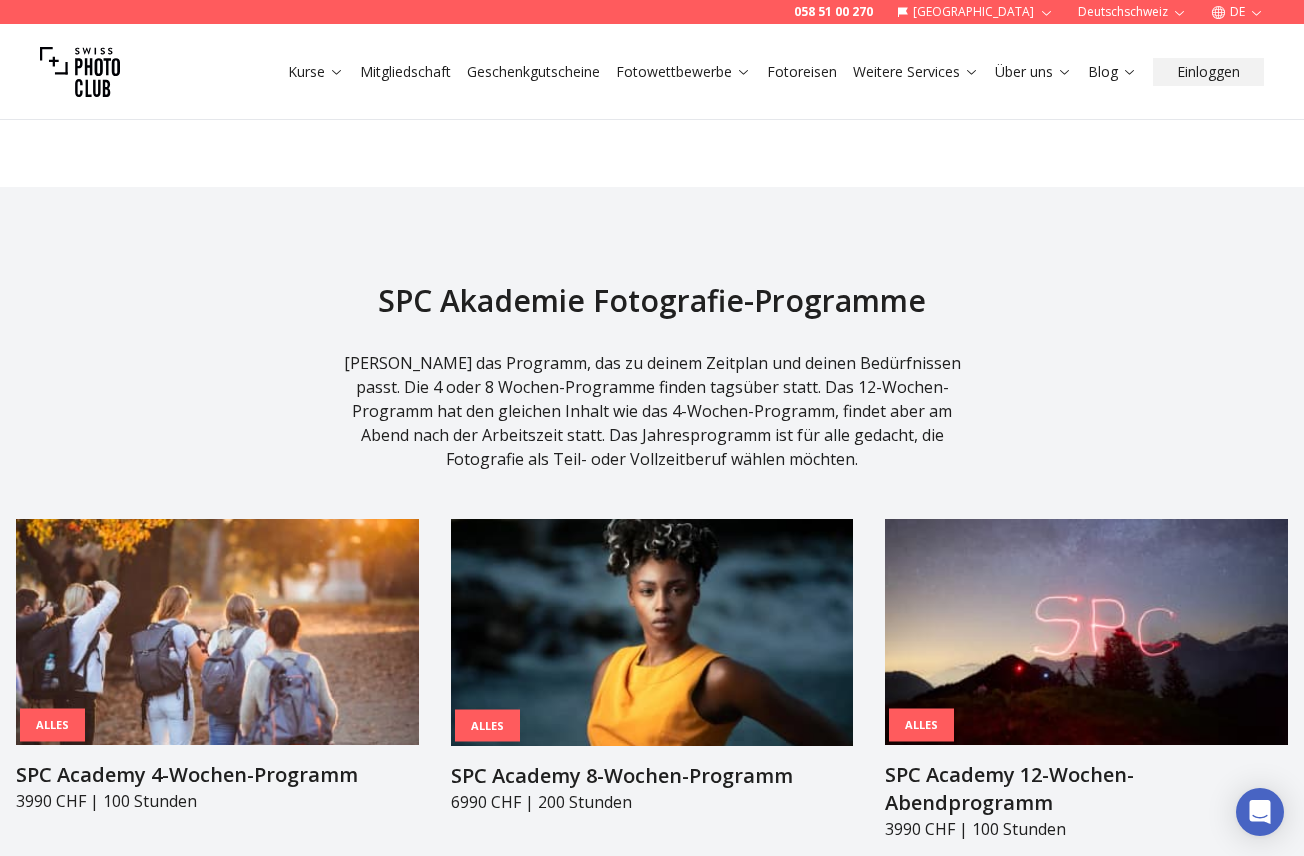 scroll, scrollTop: 1777, scrollLeft: 0, axis: vertical 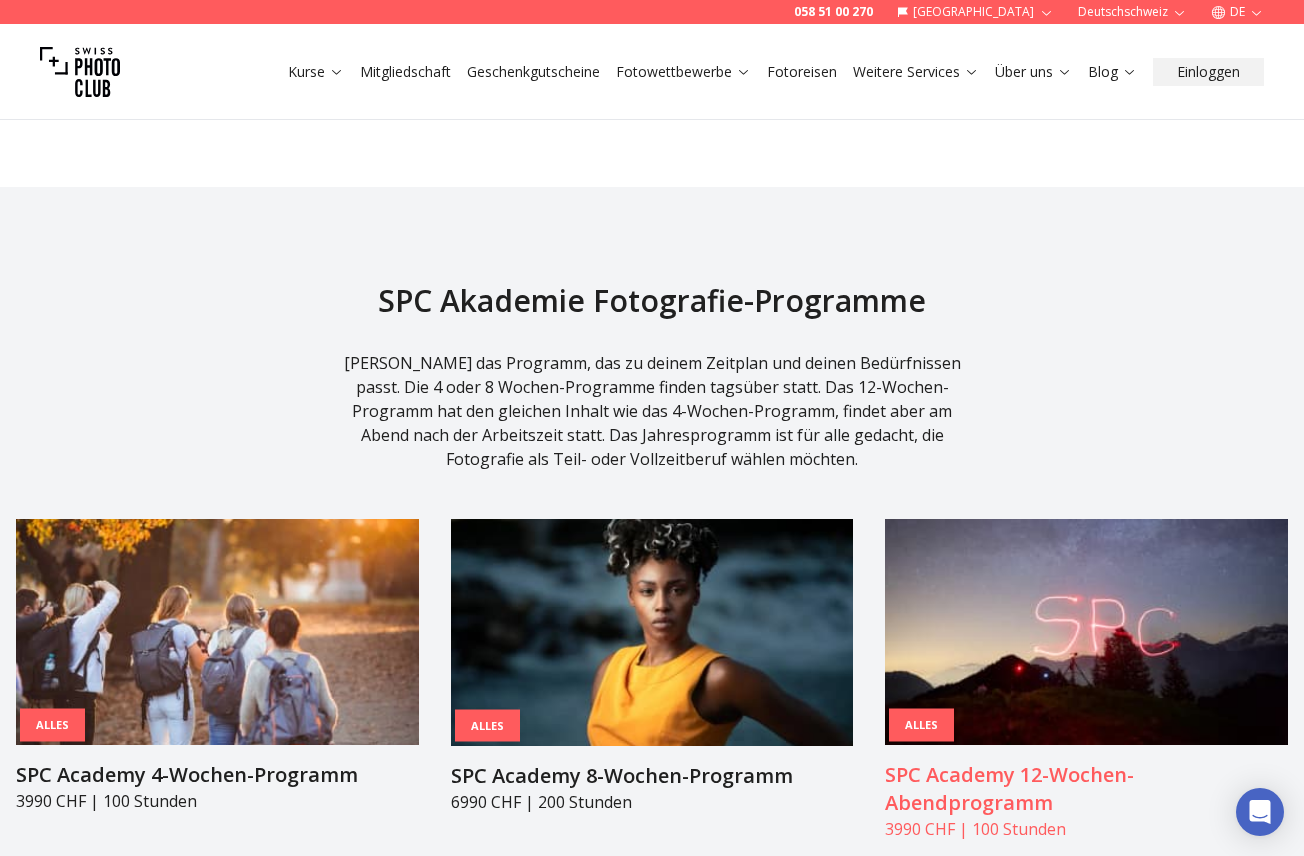 click at bounding box center [1086, 632] 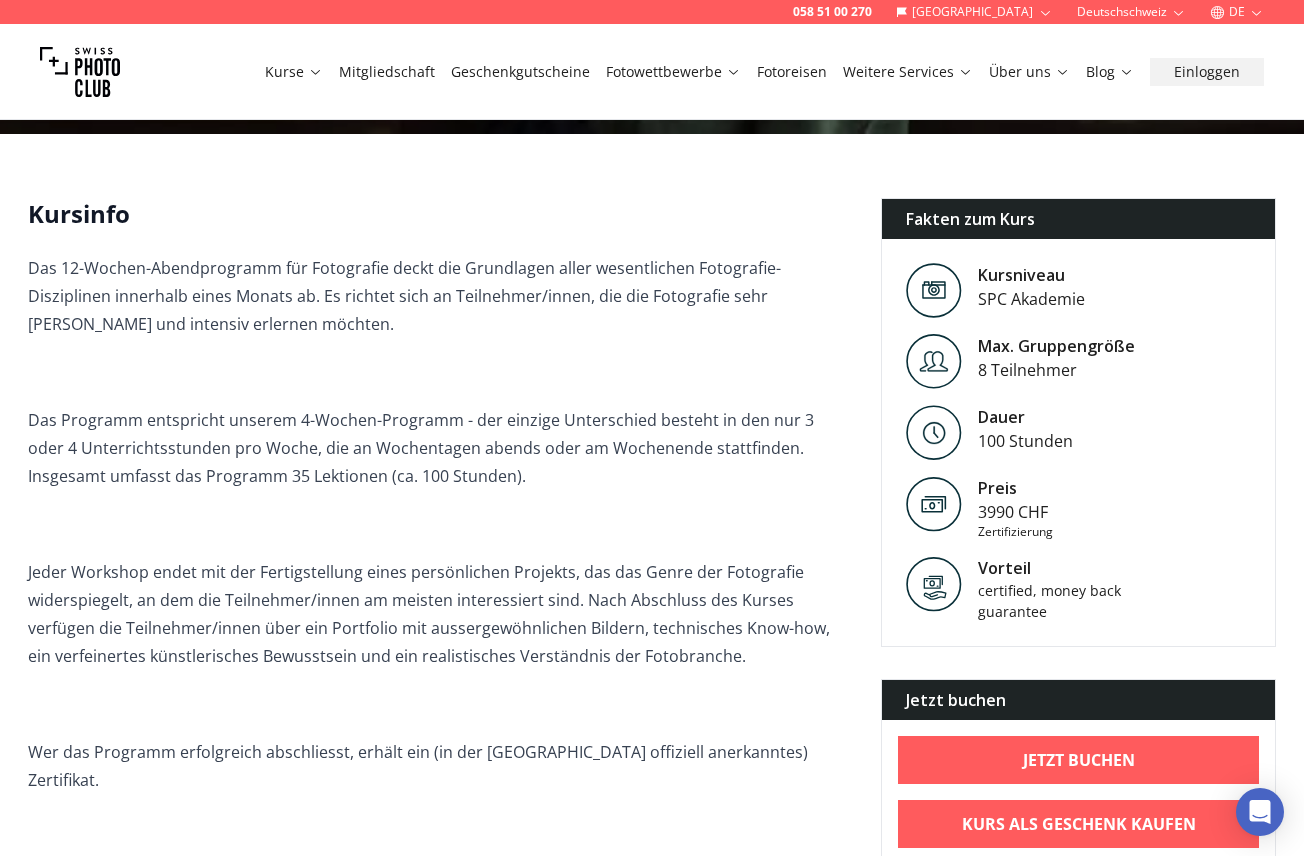 scroll, scrollTop: 460, scrollLeft: 0, axis: vertical 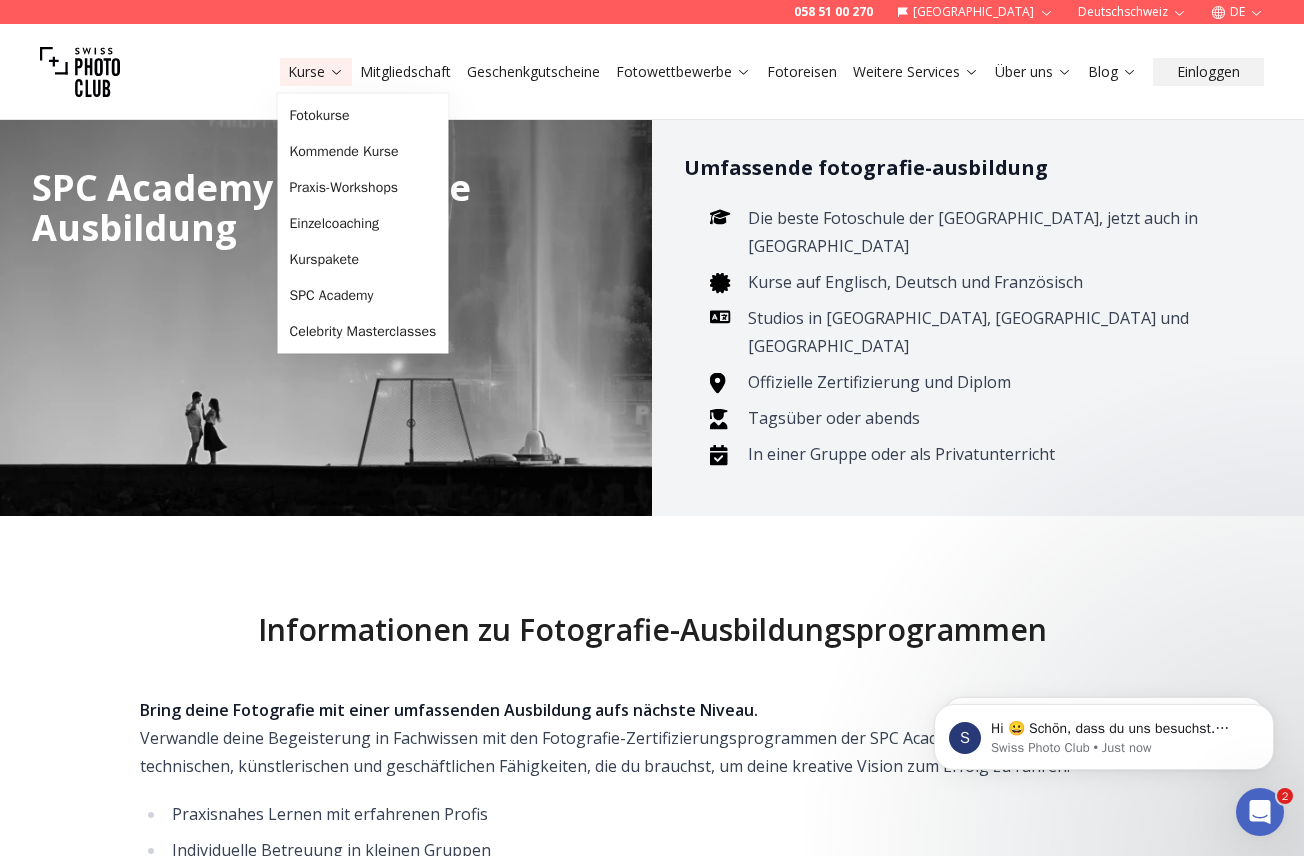 click on "Kurse" at bounding box center [316, 72] 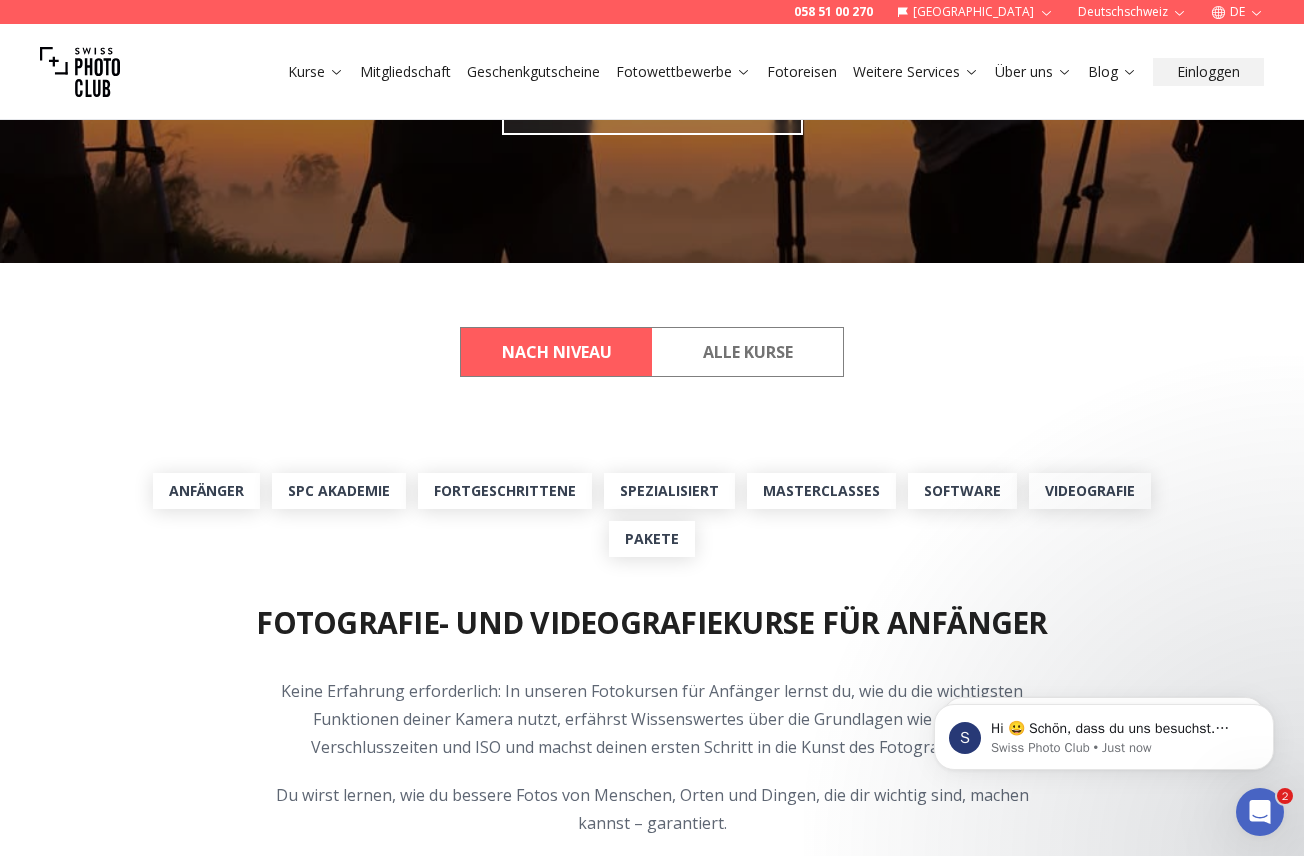 scroll, scrollTop: 391, scrollLeft: 1, axis: both 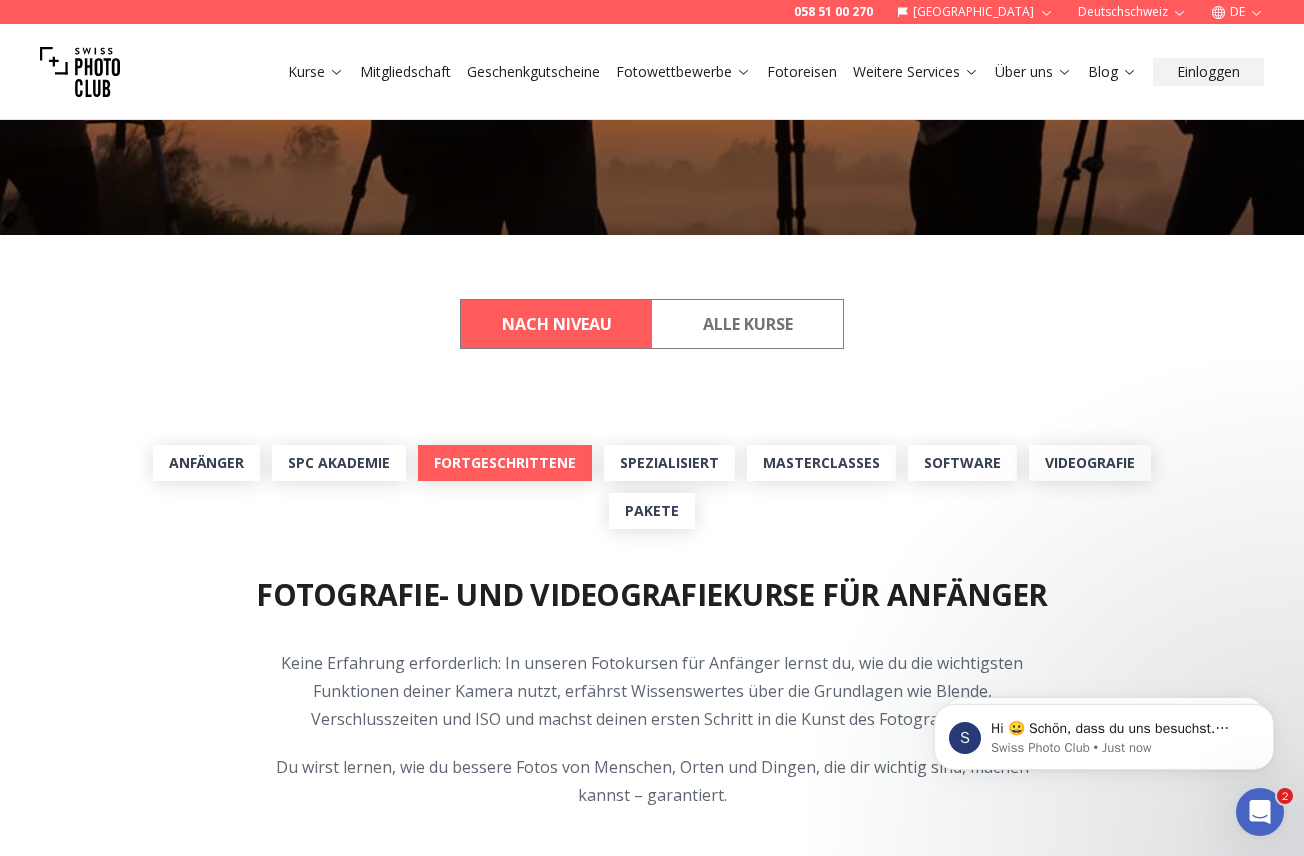click on "Fortgeschrittene" at bounding box center [505, 463] 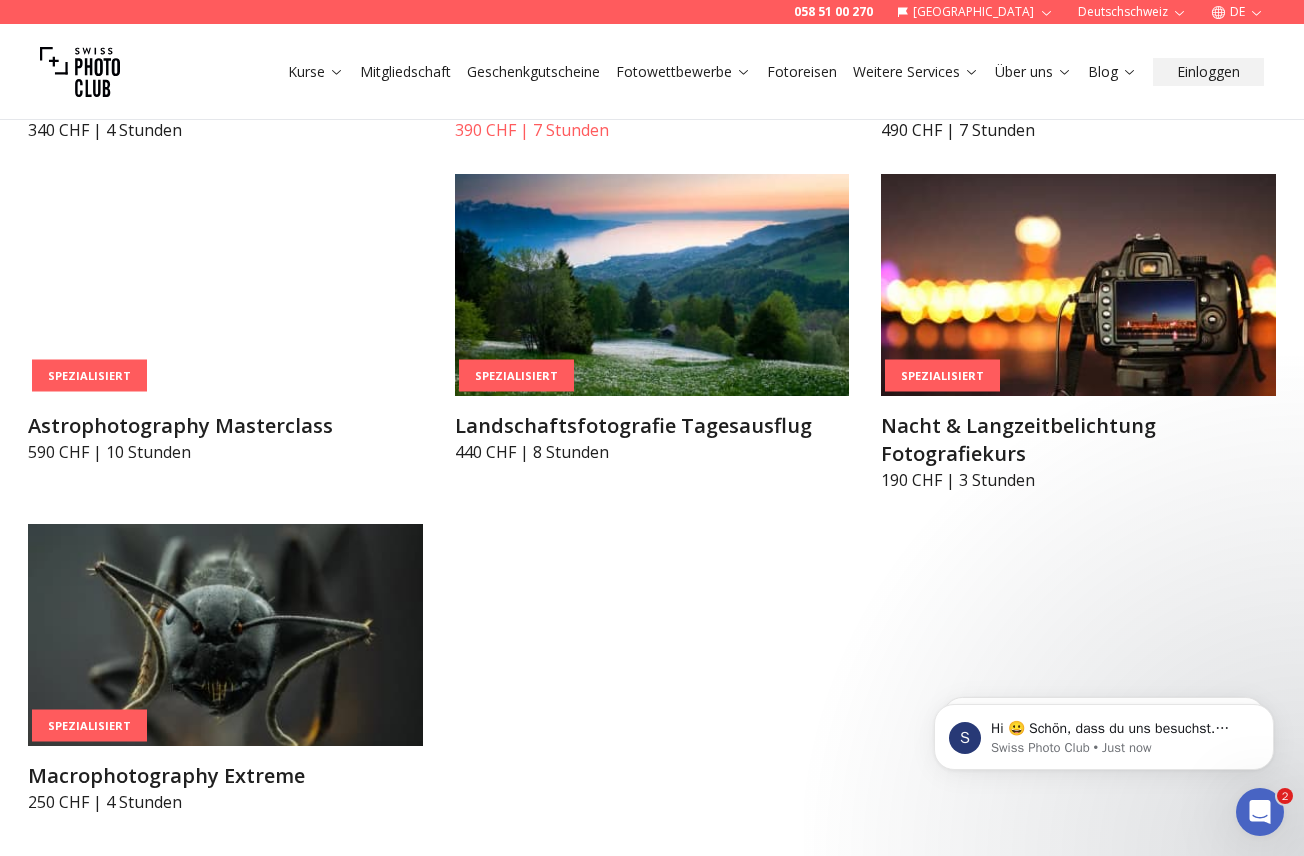 scroll, scrollTop: 4939, scrollLeft: 0, axis: vertical 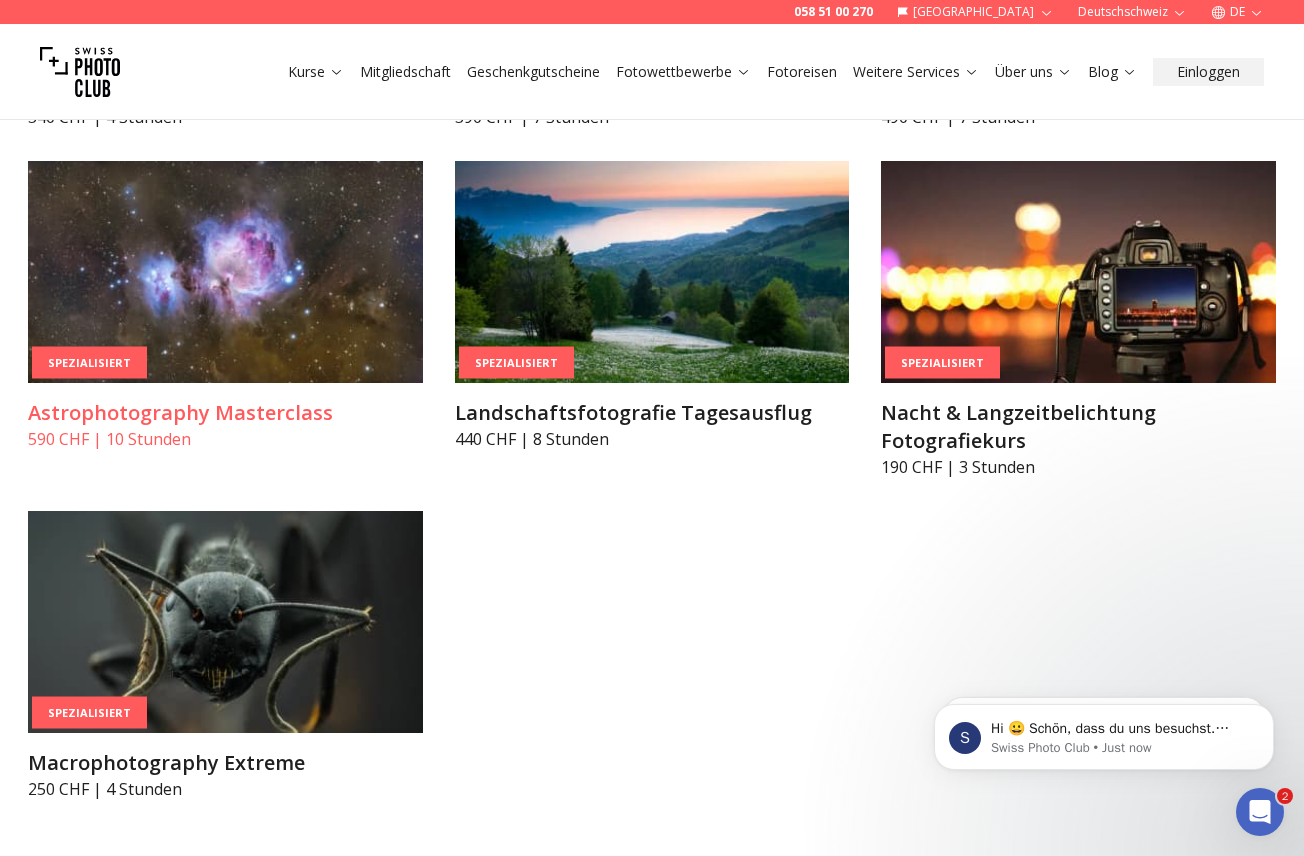 click at bounding box center [225, 272] 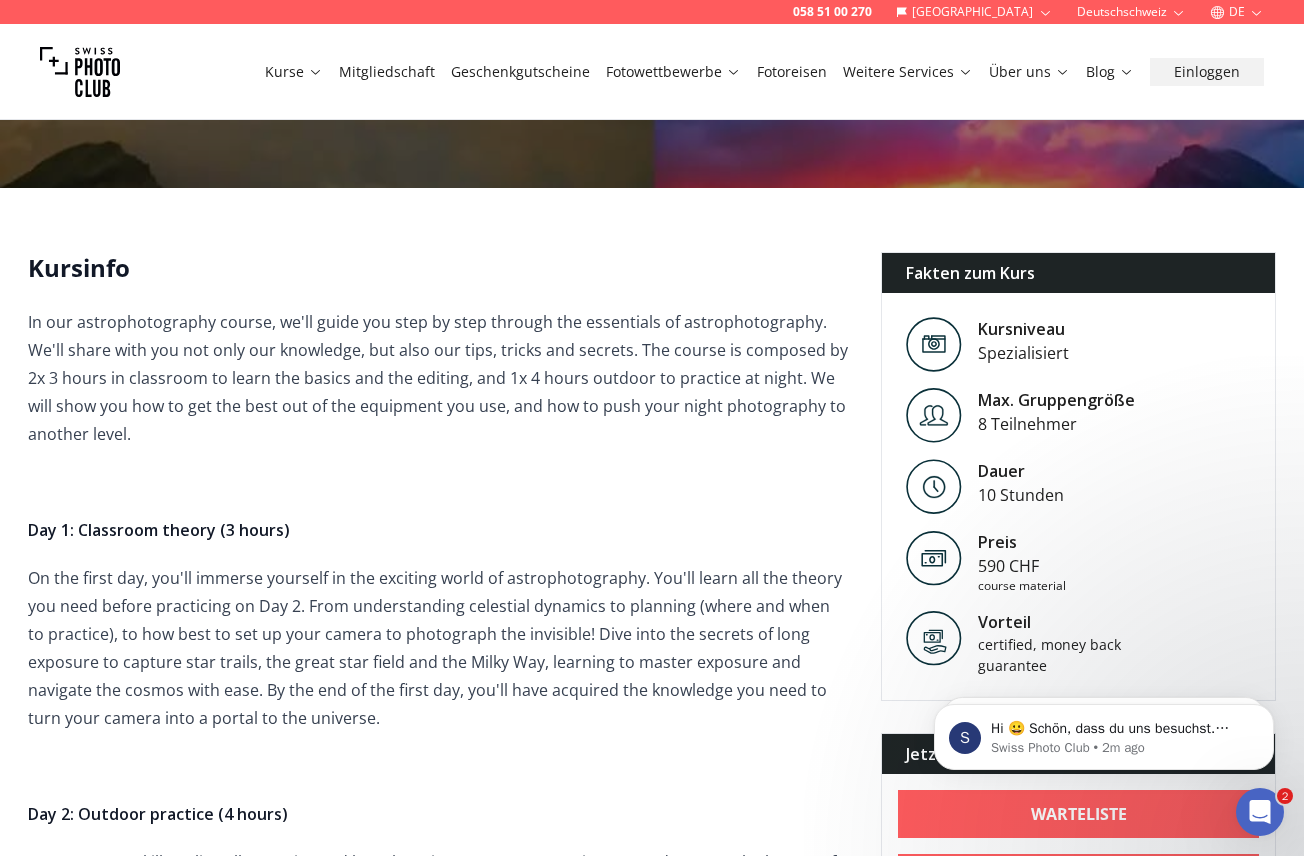 scroll, scrollTop: 372, scrollLeft: 0, axis: vertical 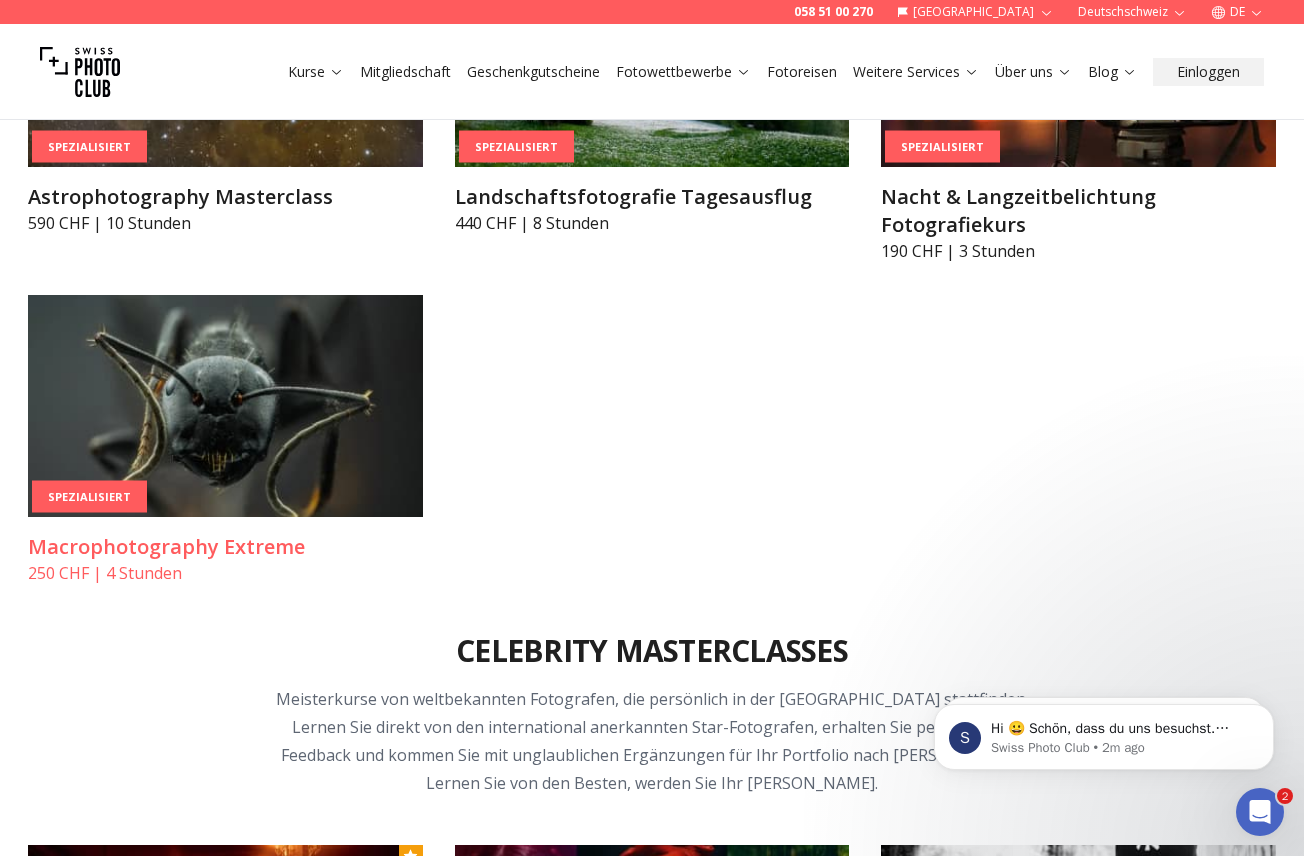 click at bounding box center (225, 406) 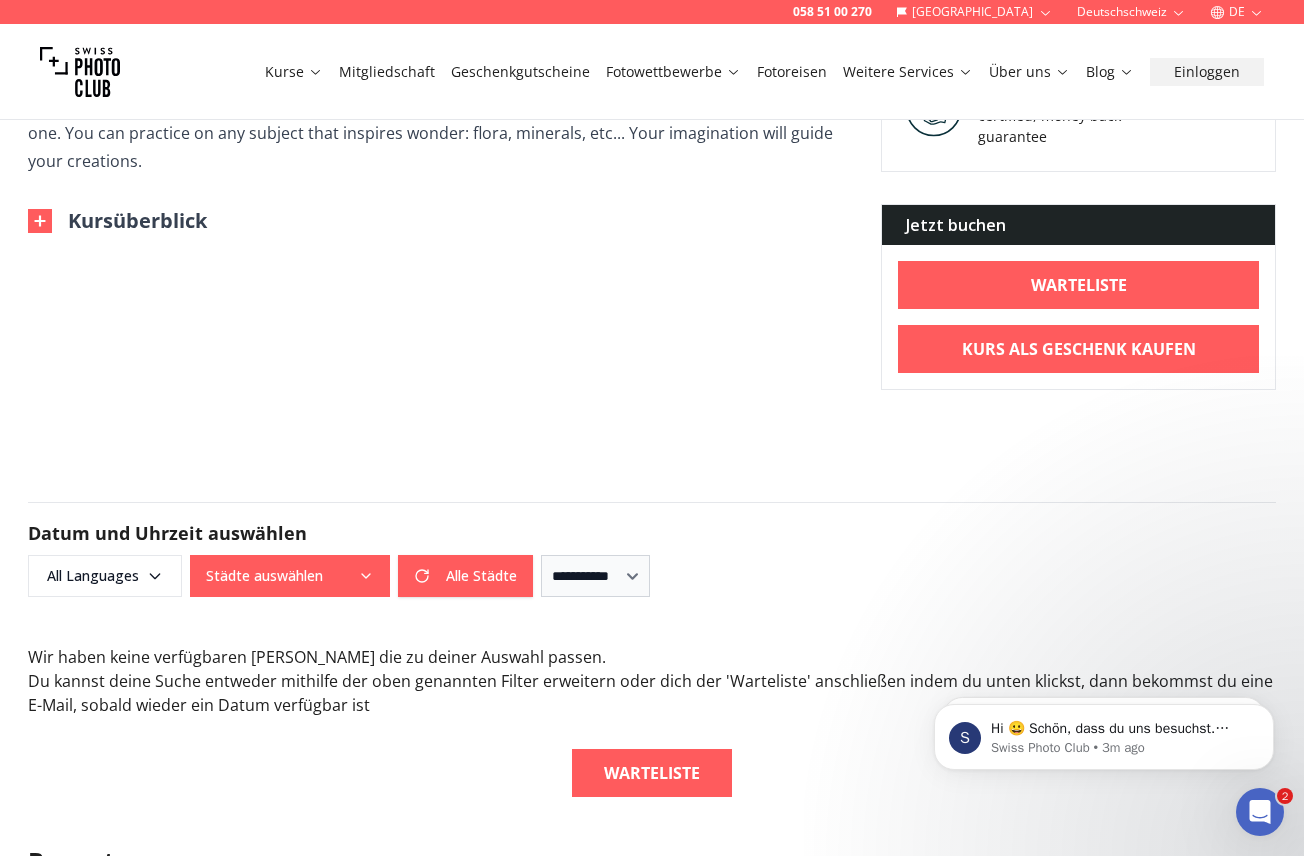 scroll, scrollTop: 647, scrollLeft: 0, axis: vertical 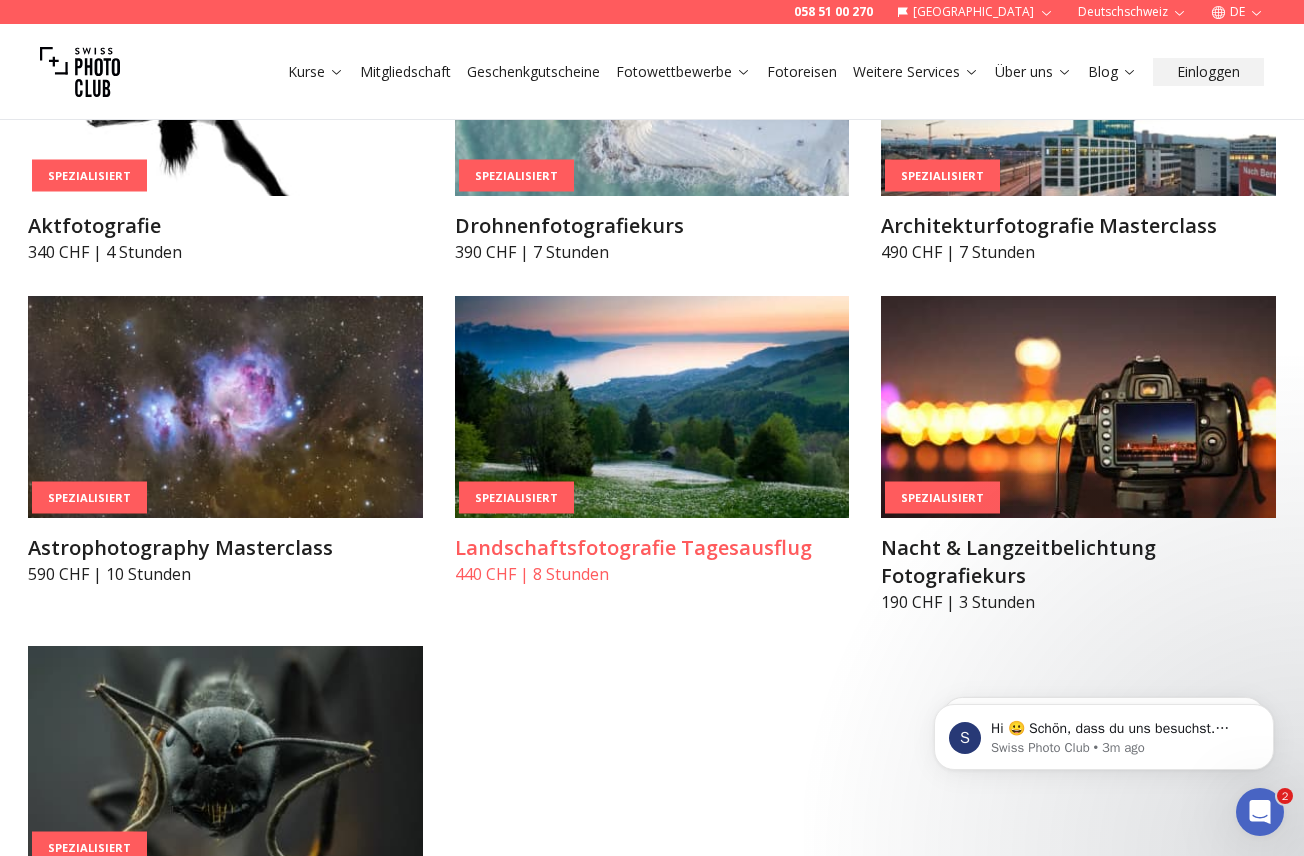click at bounding box center [652, 407] 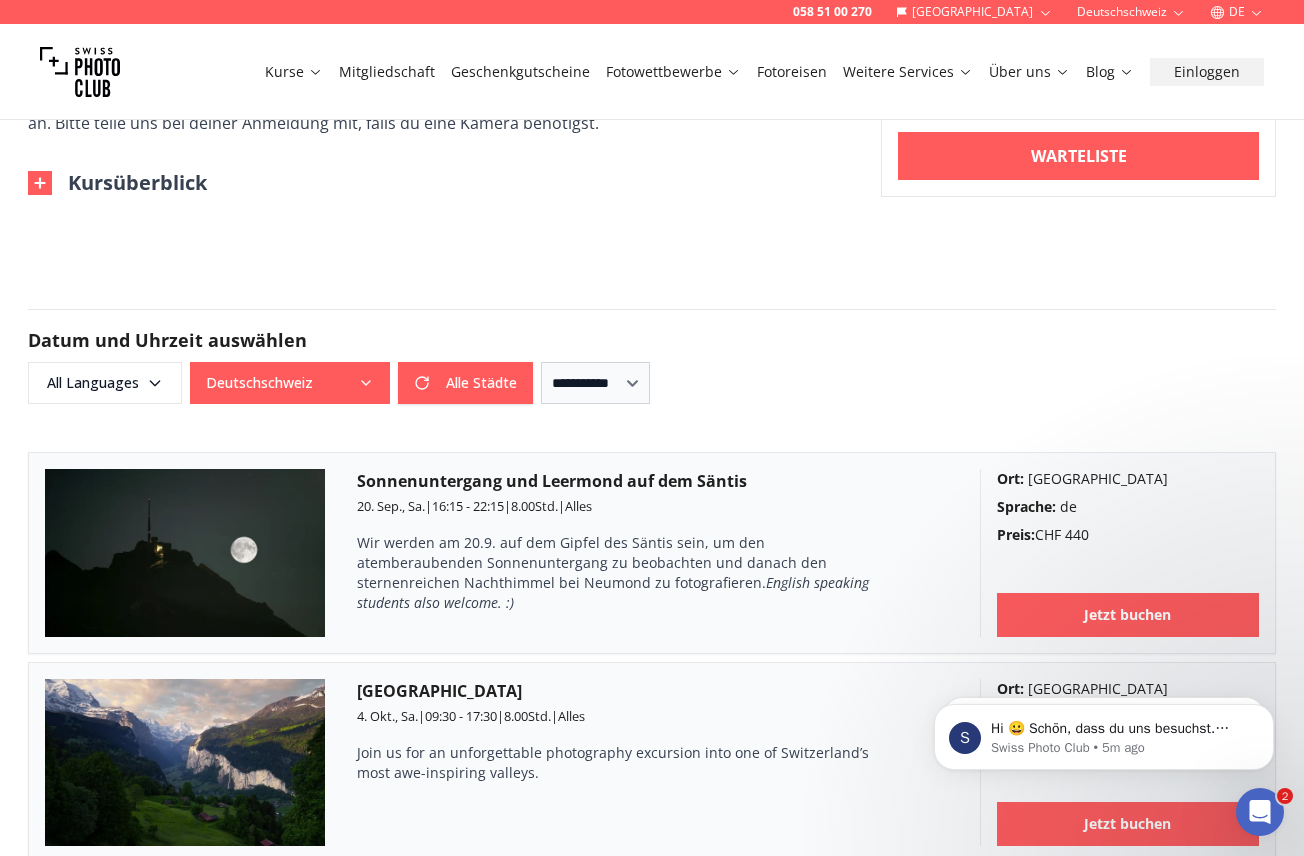 scroll, scrollTop: 983, scrollLeft: 0, axis: vertical 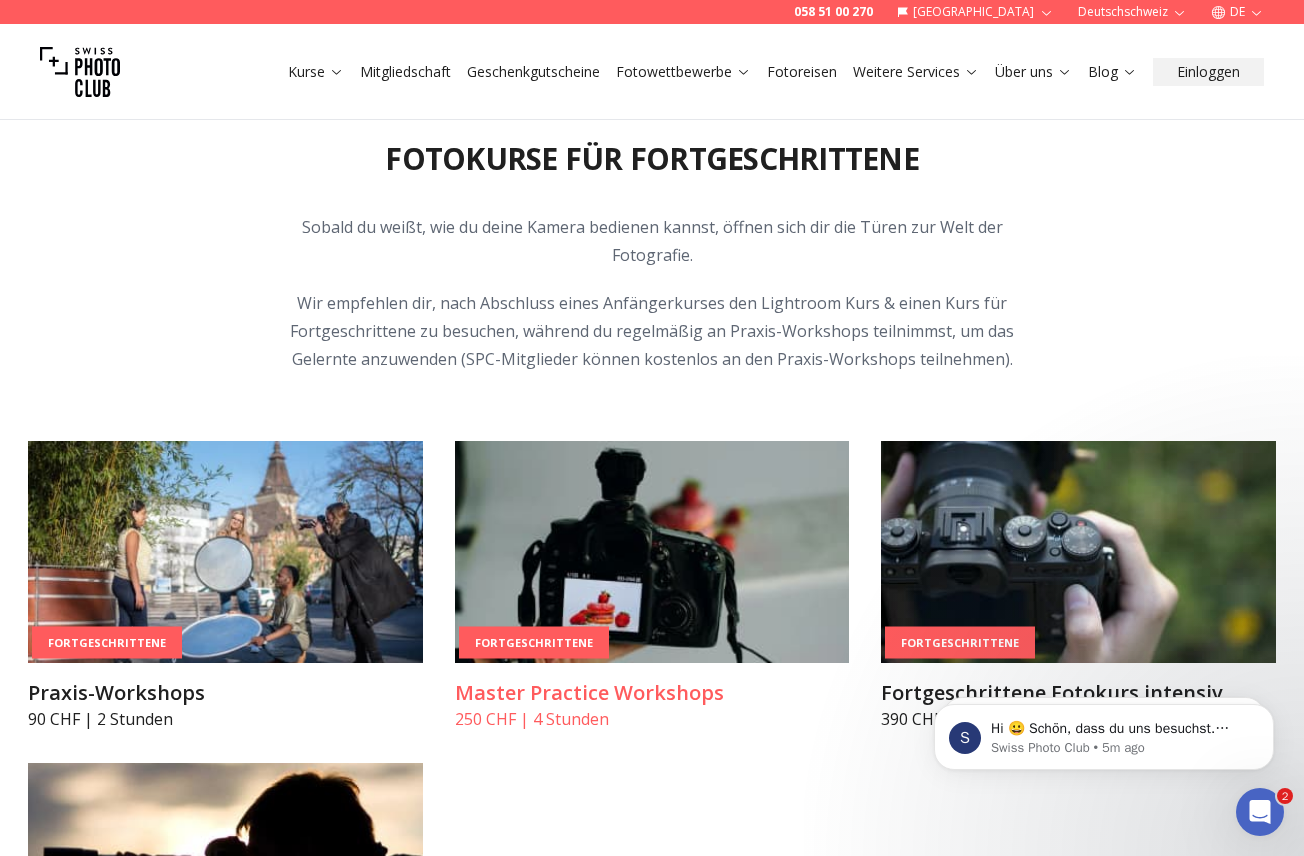 click at bounding box center [652, 552] 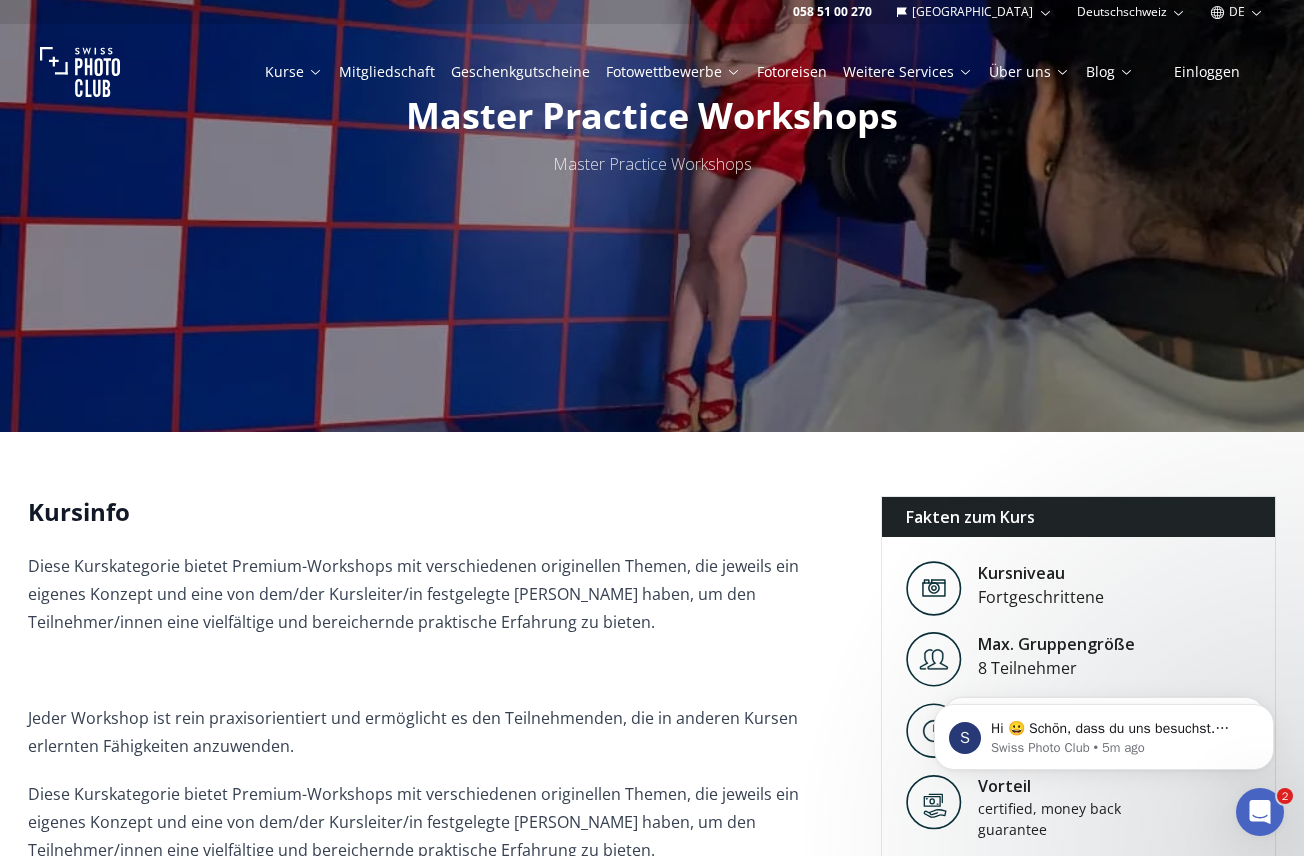 scroll, scrollTop: 21, scrollLeft: 0, axis: vertical 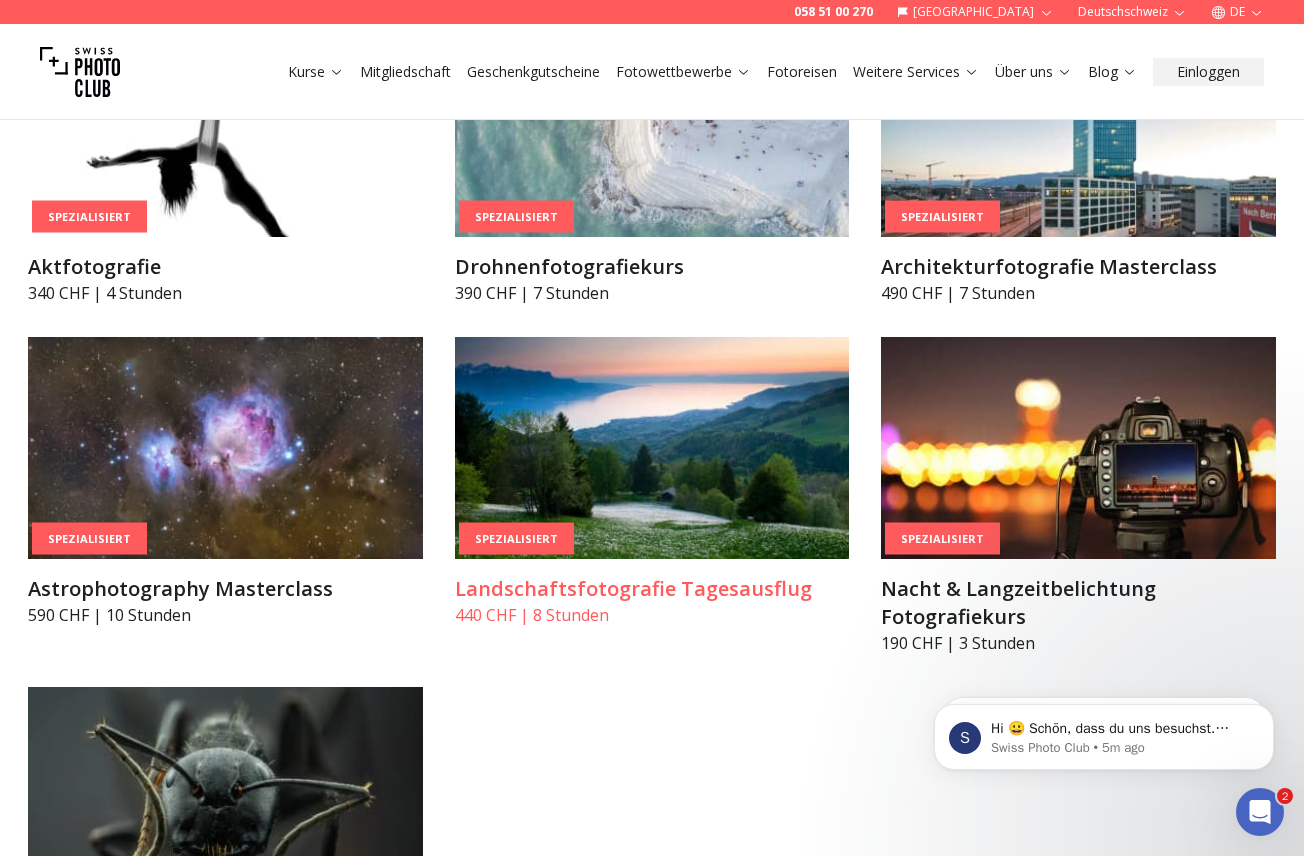 click at bounding box center (652, 448) 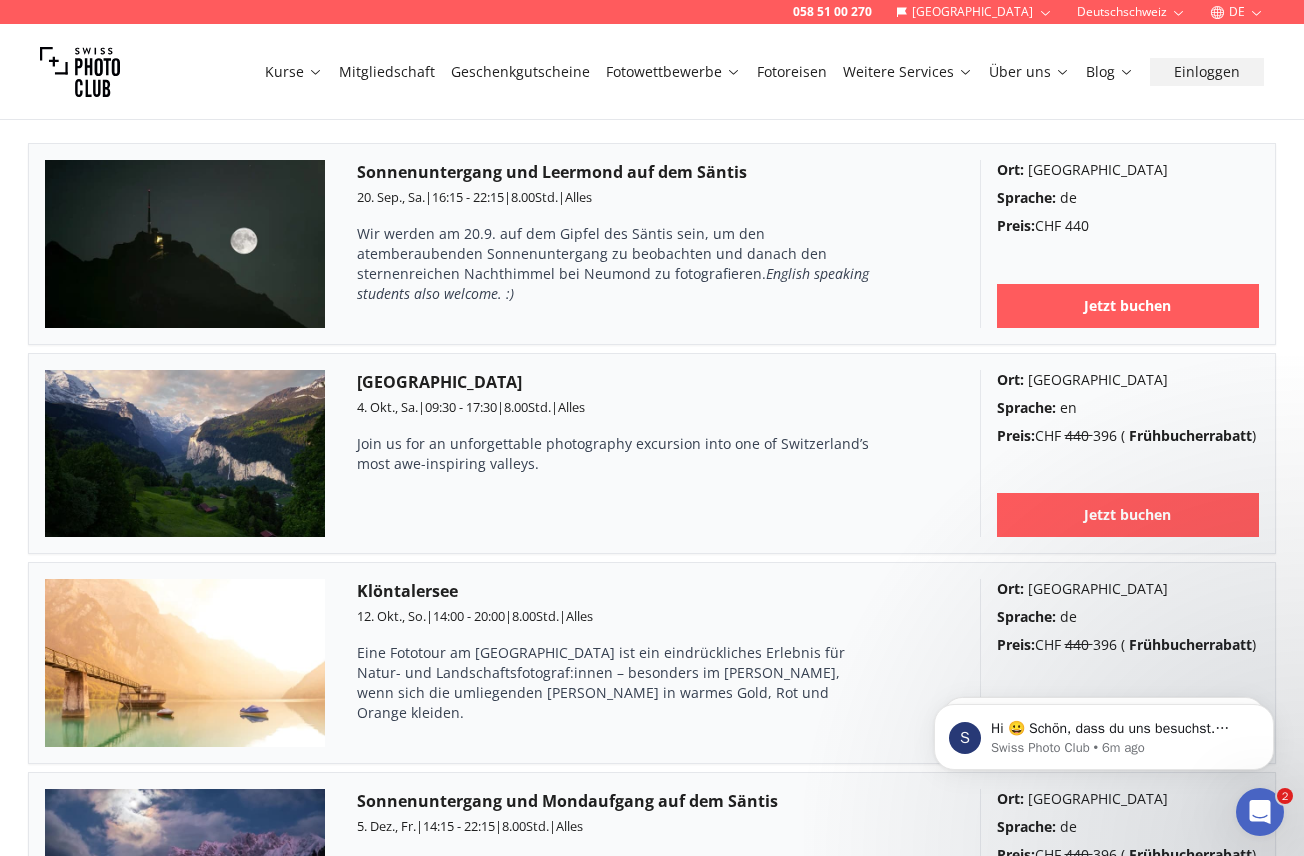 scroll, scrollTop: 1296, scrollLeft: 0, axis: vertical 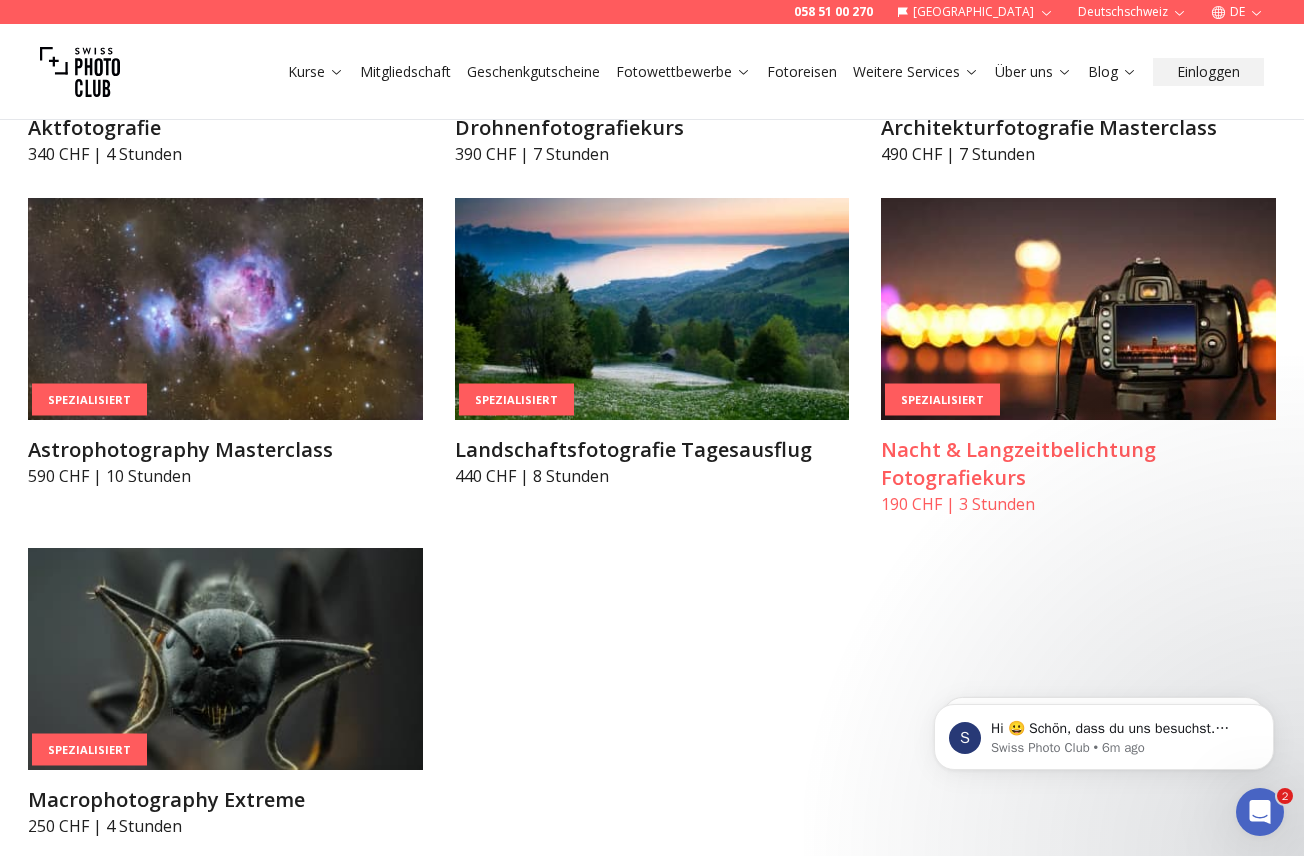 click at bounding box center (1078, 309) 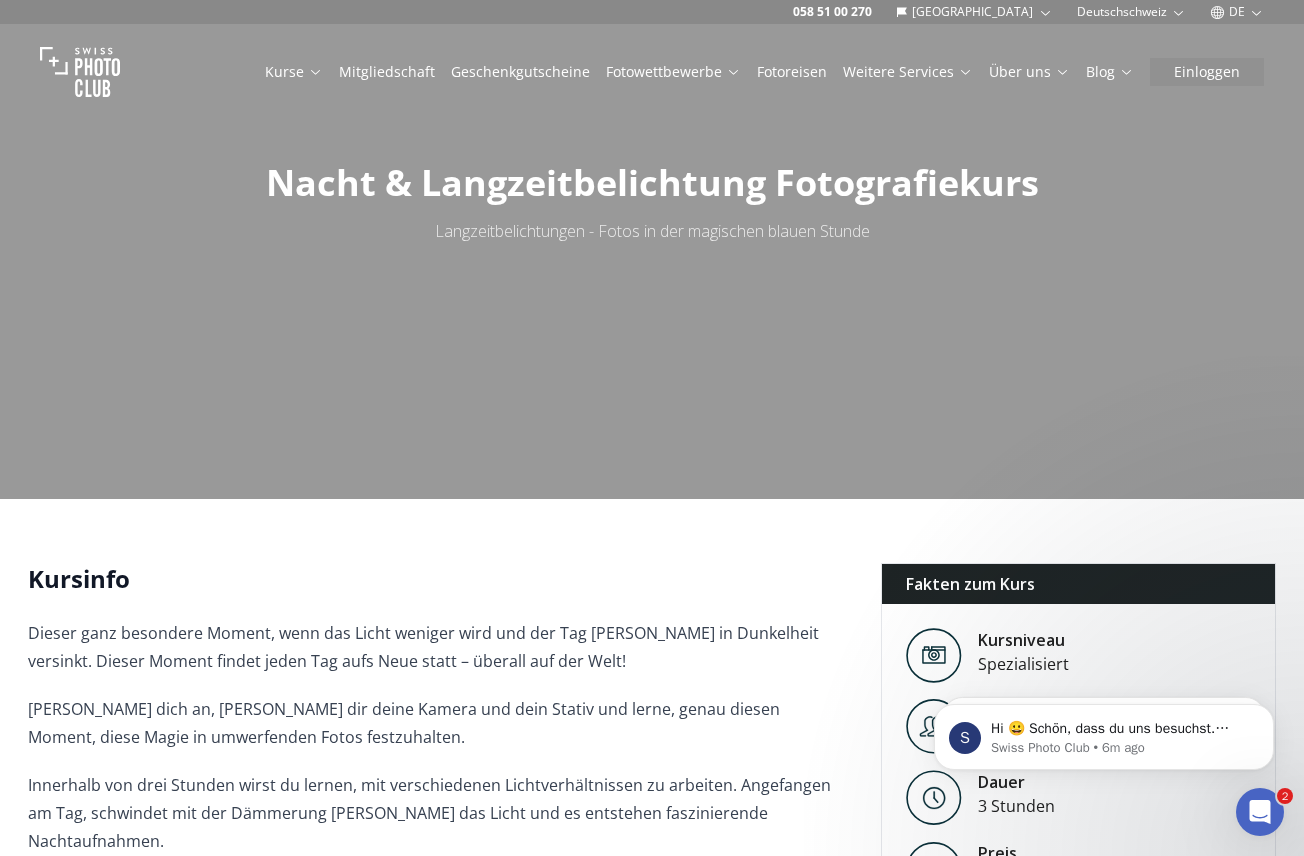 scroll, scrollTop: 29, scrollLeft: 0, axis: vertical 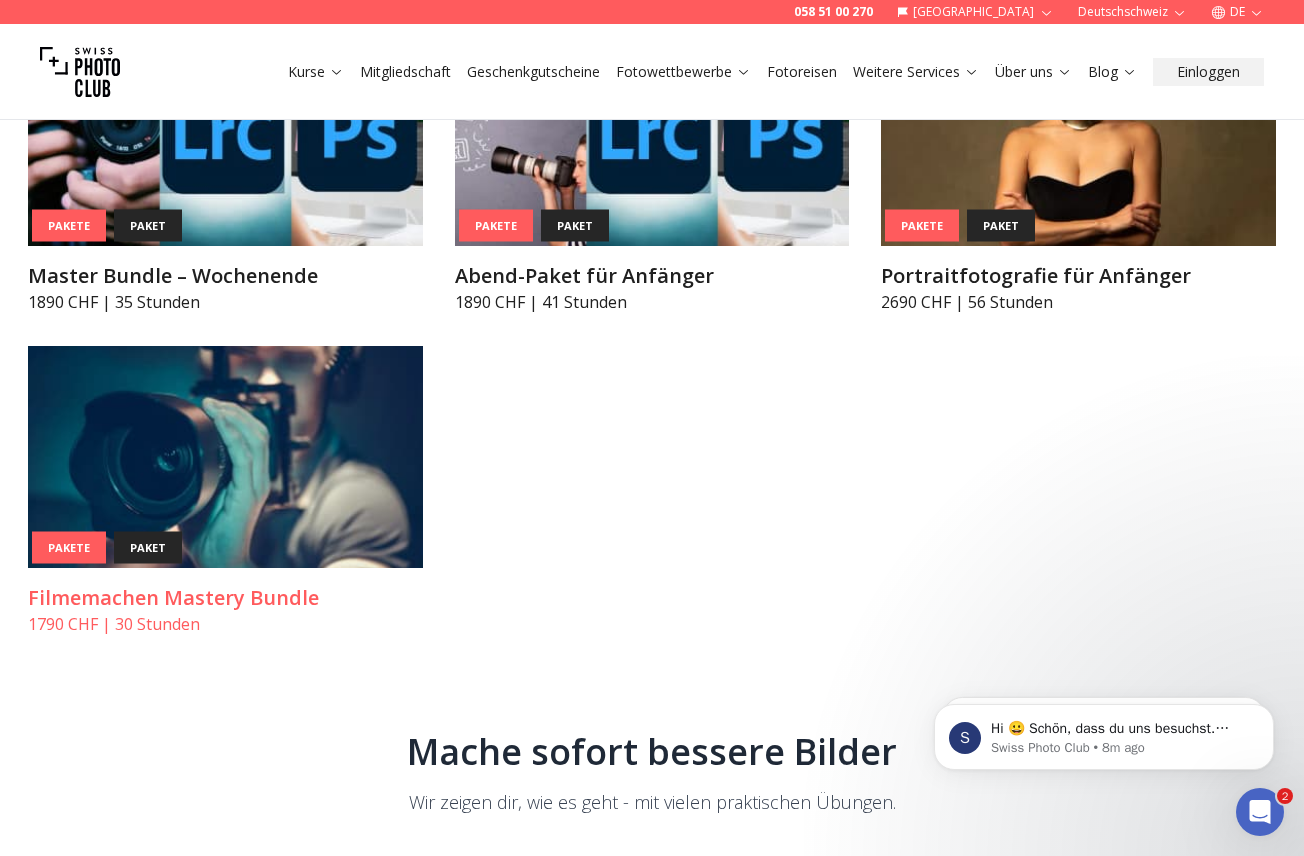 click at bounding box center (225, 457) 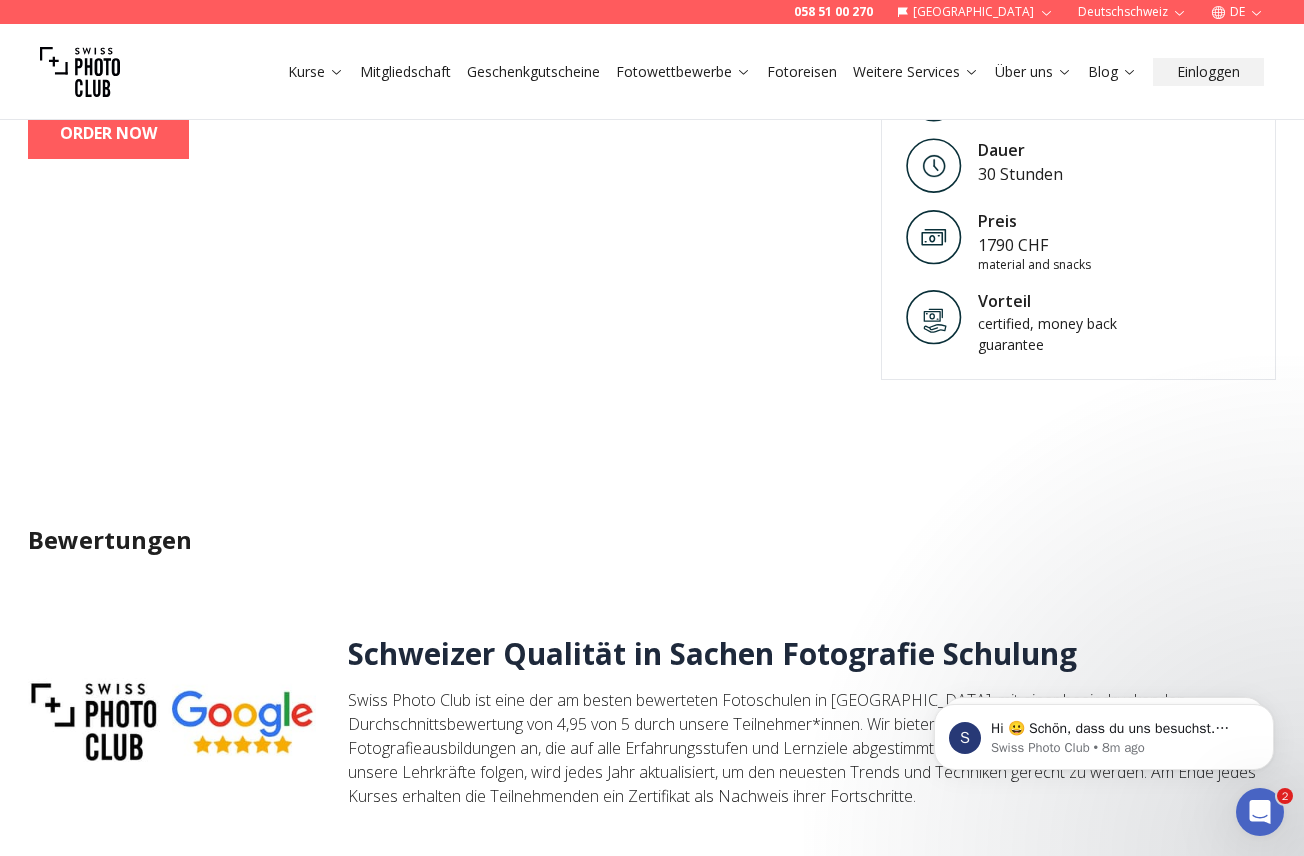 scroll, scrollTop: 765, scrollLeft: 0, axis: vertical 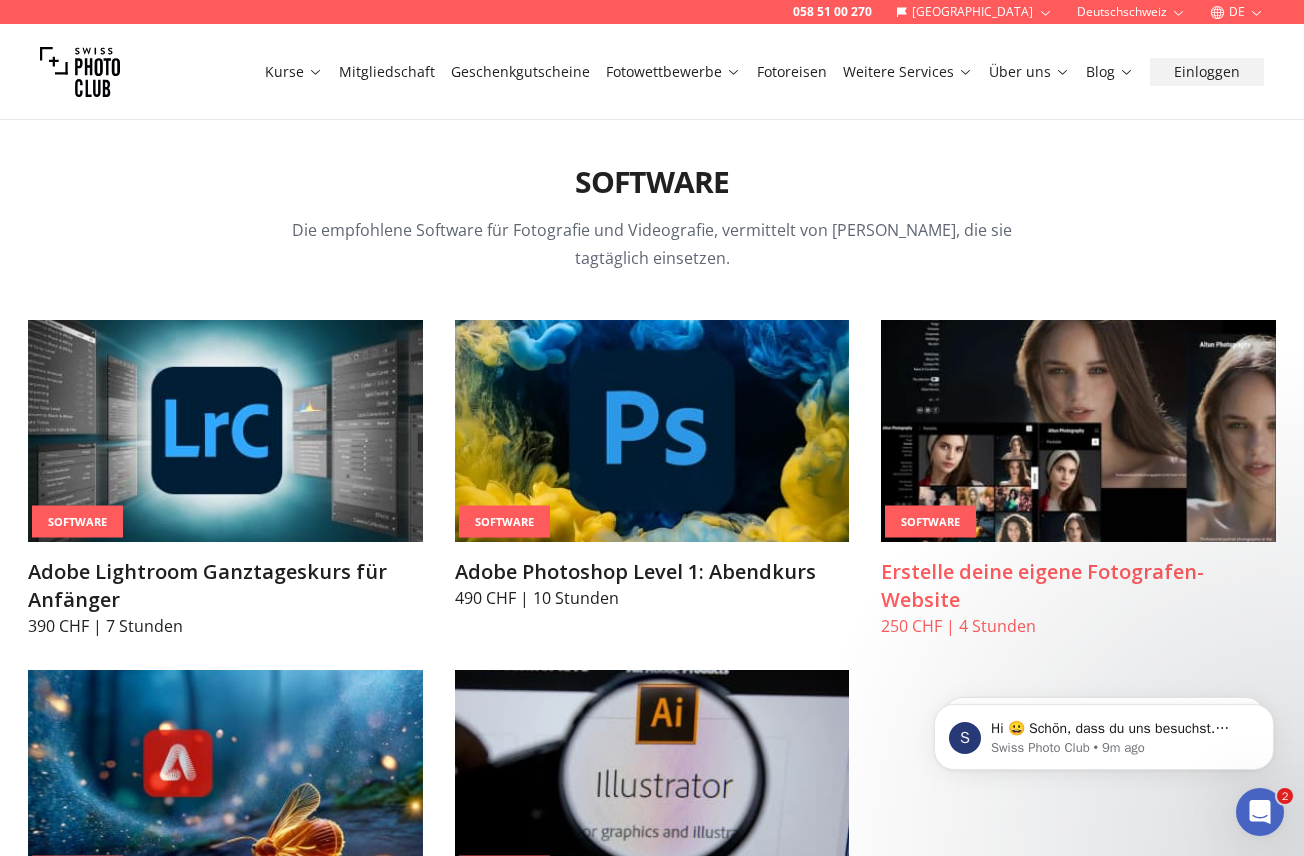 click at bounding box center (1078, 431) 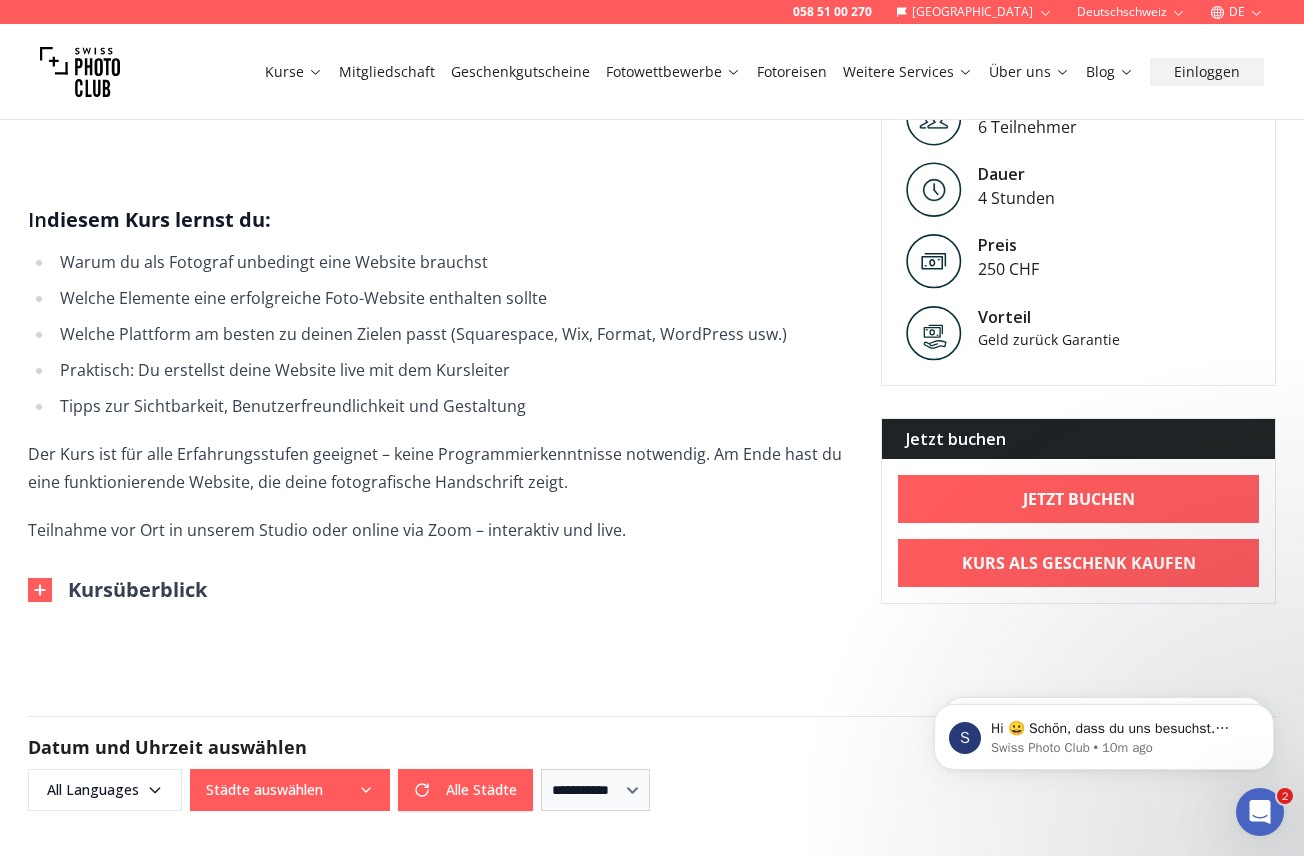 scroll, scrollTop: 740, scrollLeft: 0, axis: vertical 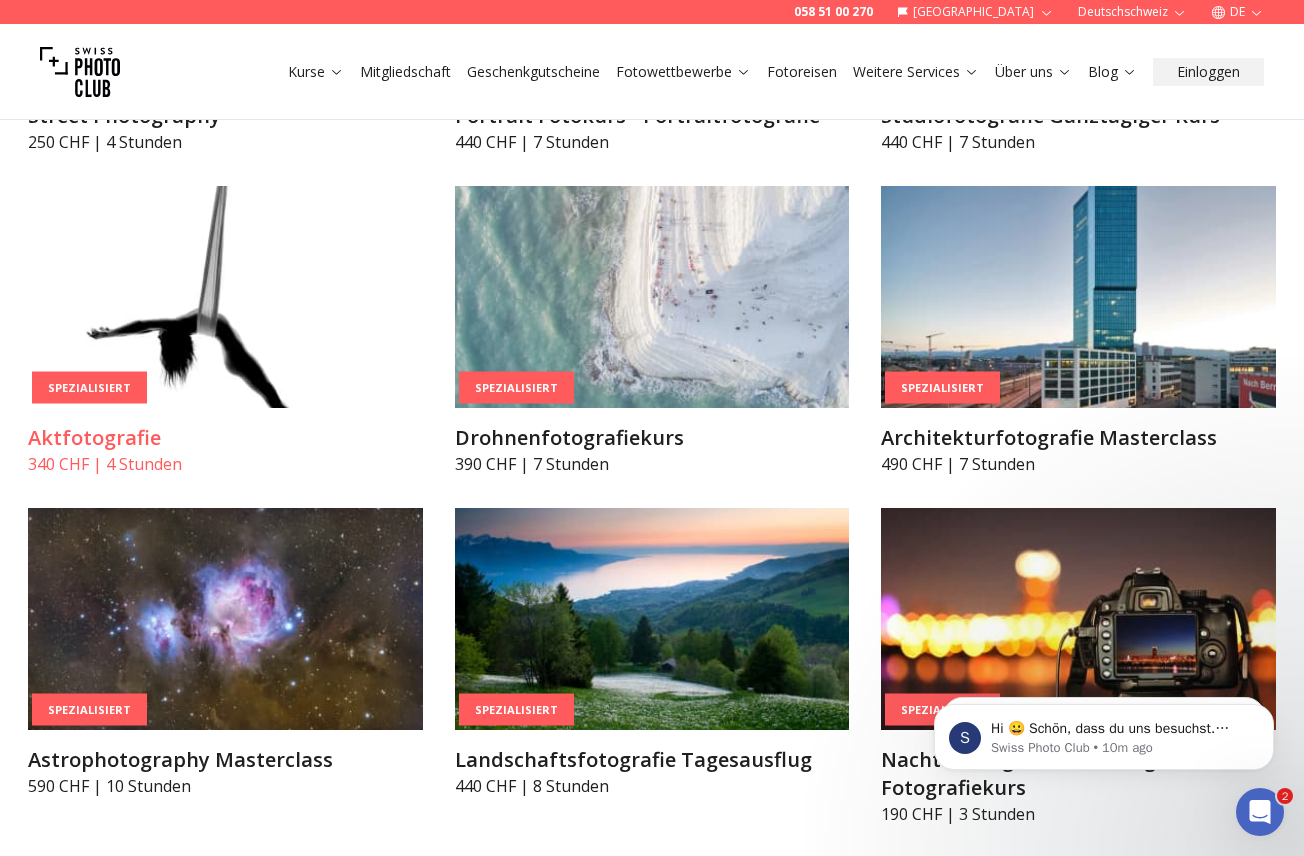 click at bounding box center [225, 297] 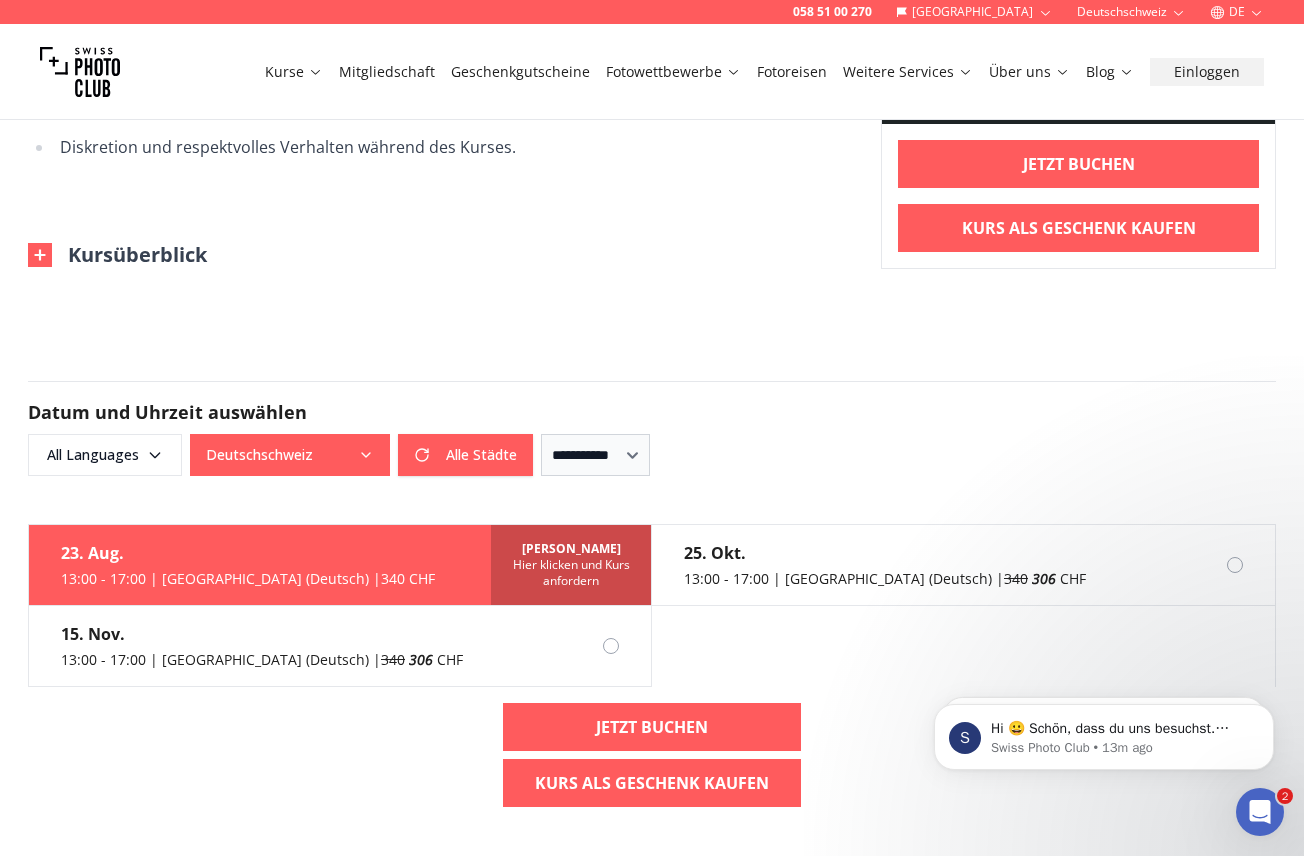 scroll, scrollTop: 1073, scrollLeft: 0, axis: vertical 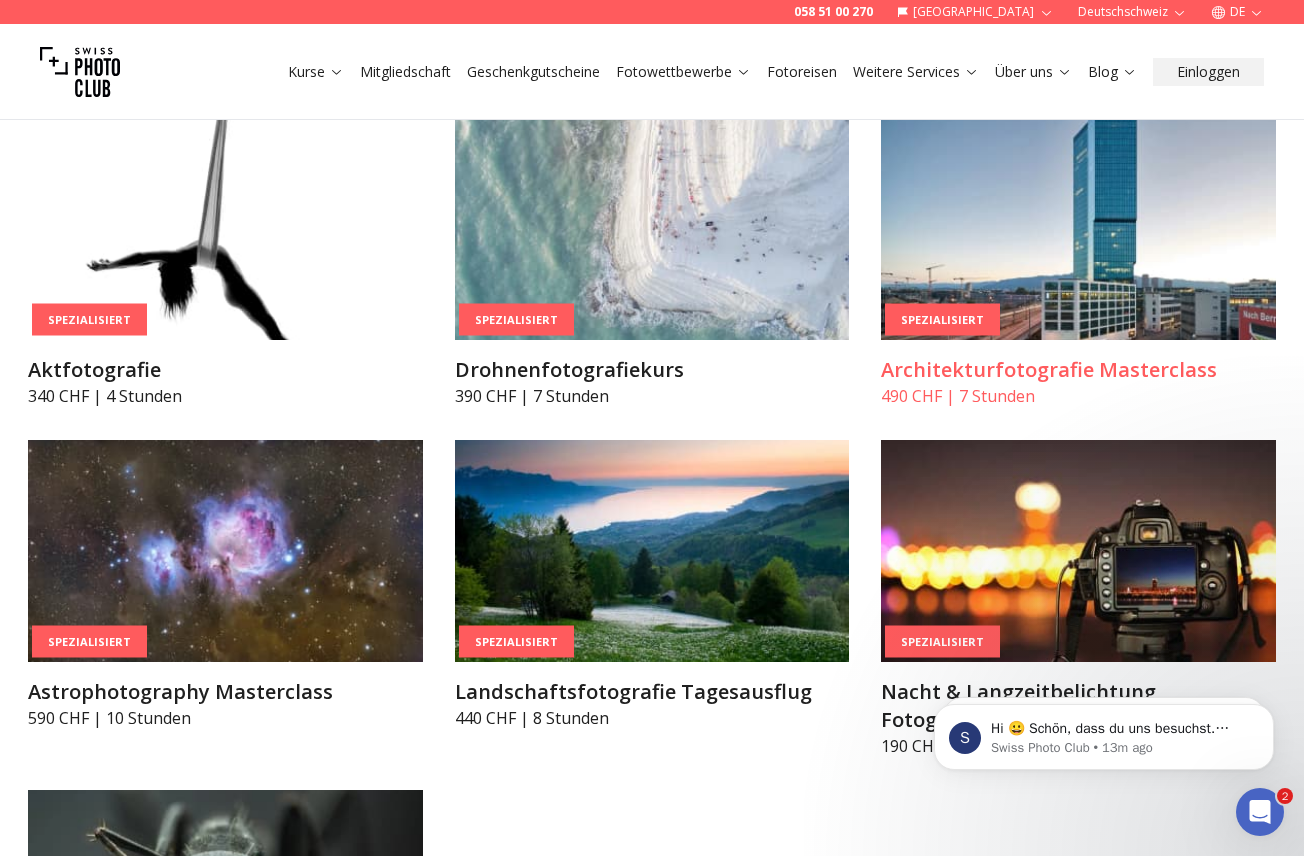 click at bounding box center [1078, 229] 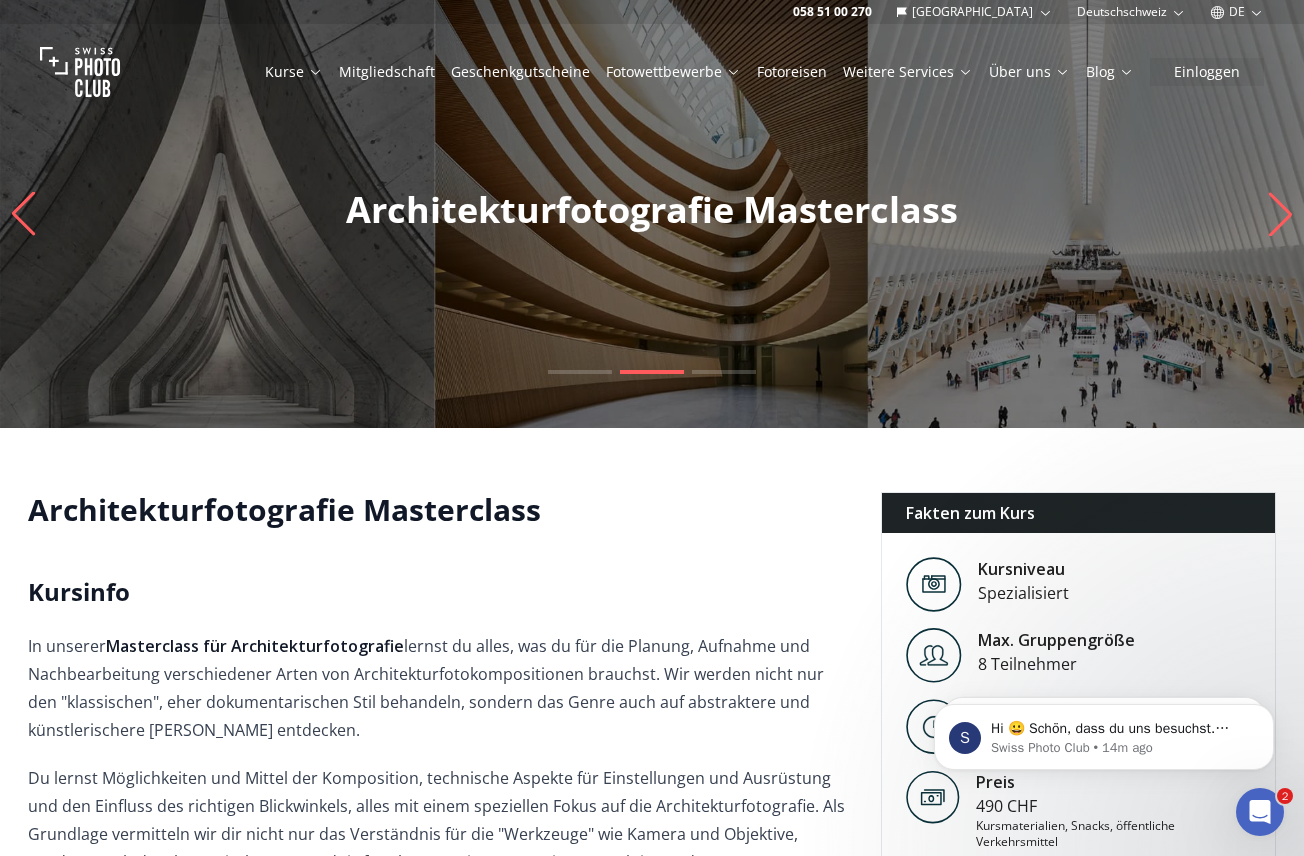 scroll, scrollTop: 0, scrollLeft: 0, axis: both 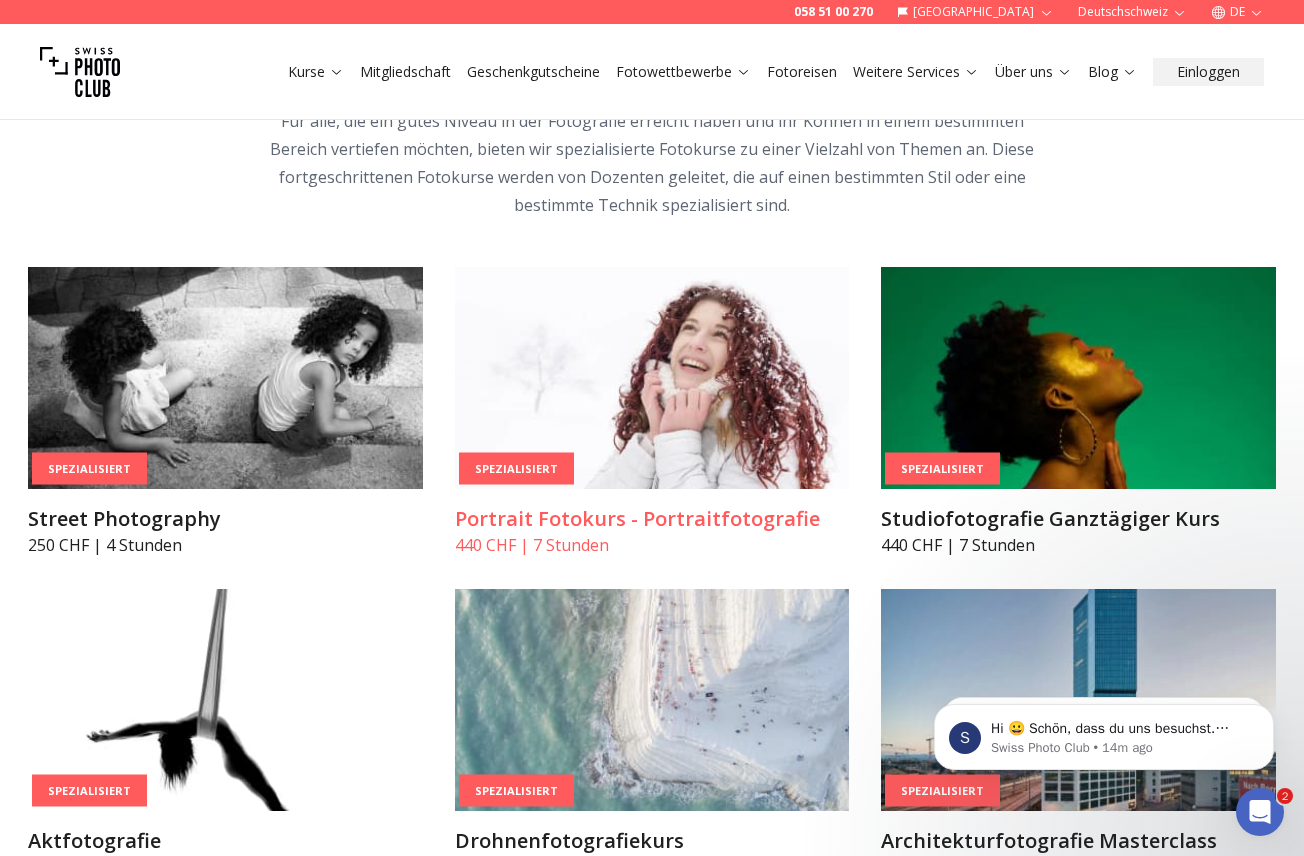 click at bounding box center [652, 378] 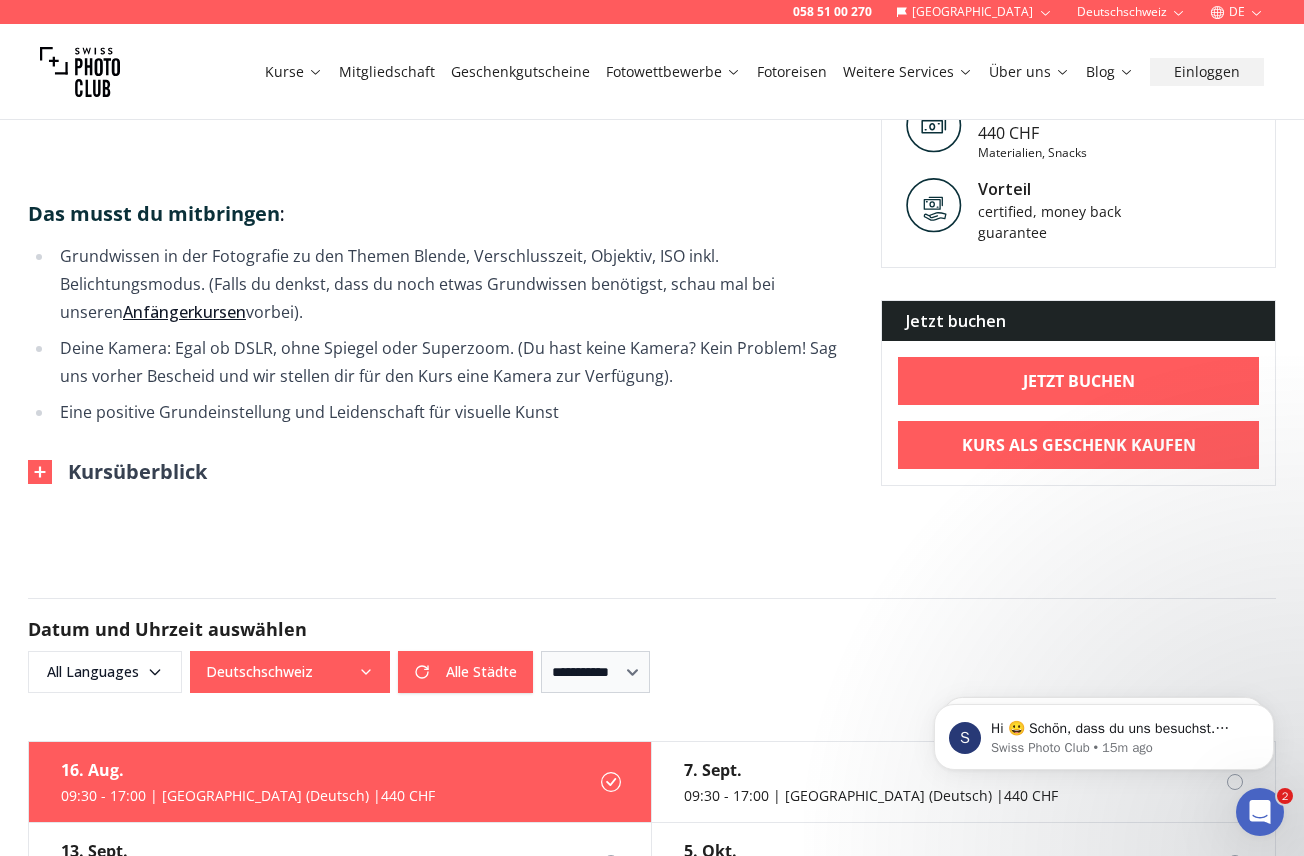 scroll, scrollTop: 1663, scrollLeft: 0, axis: vertical 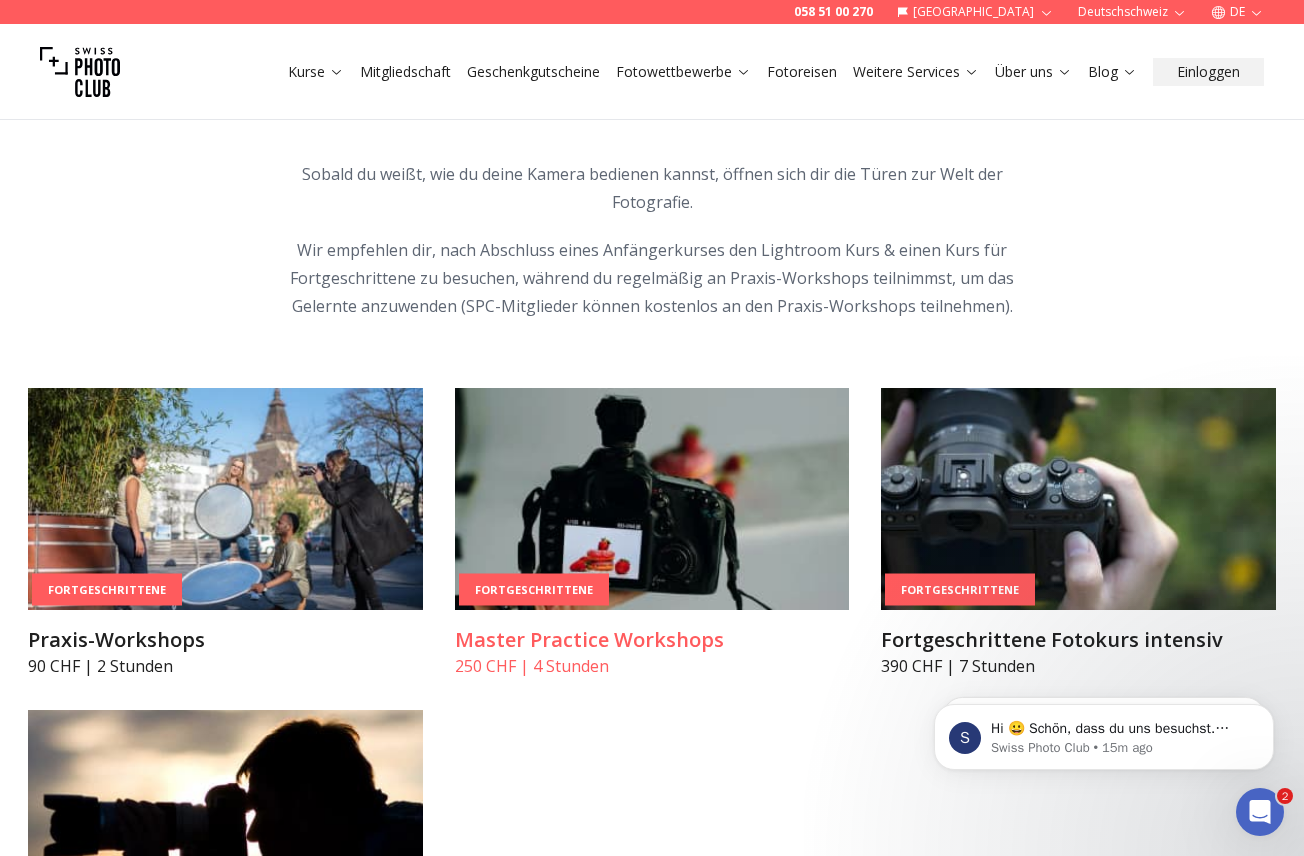 click at bounding box center [652, 499] 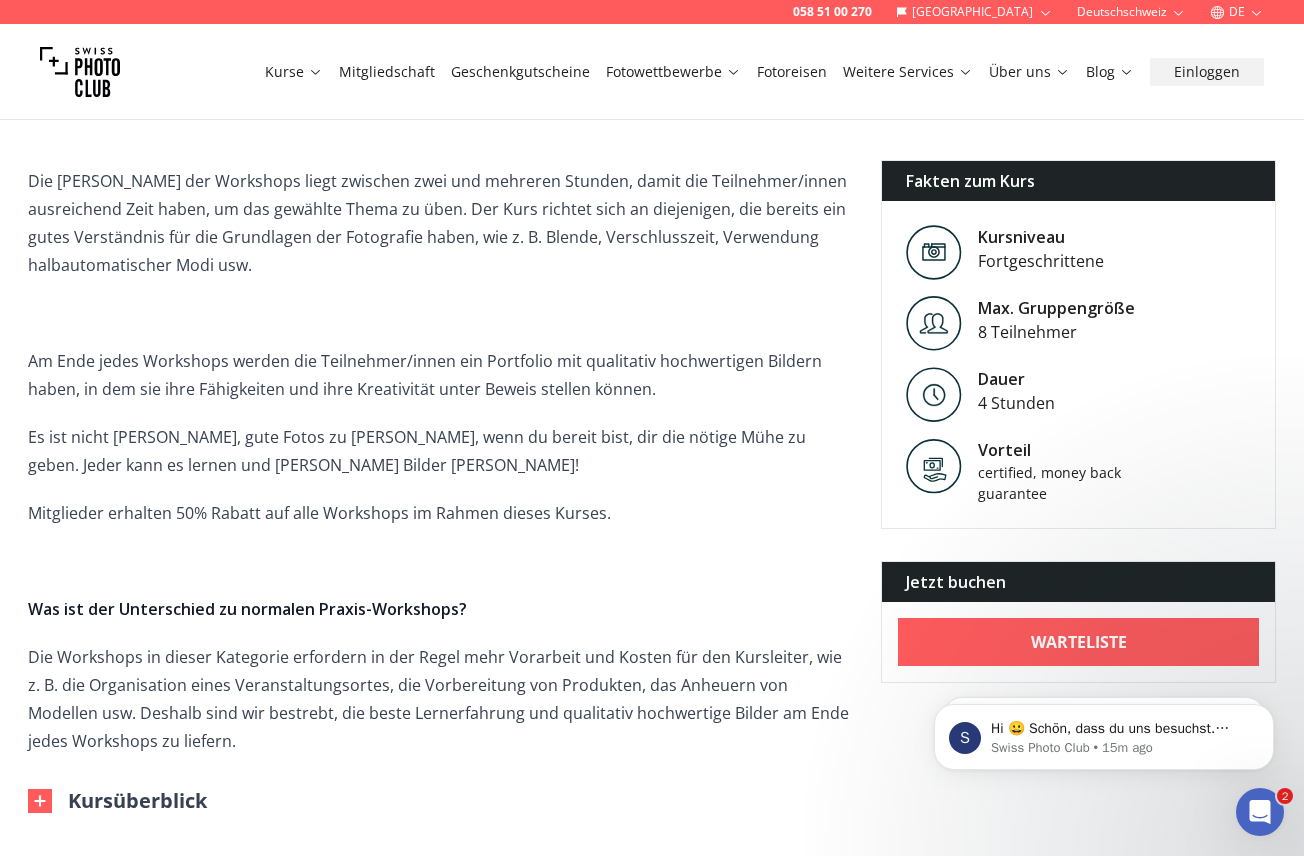 scroll, scrollTop: 1073, scrollLeft: 0, axis: vertical 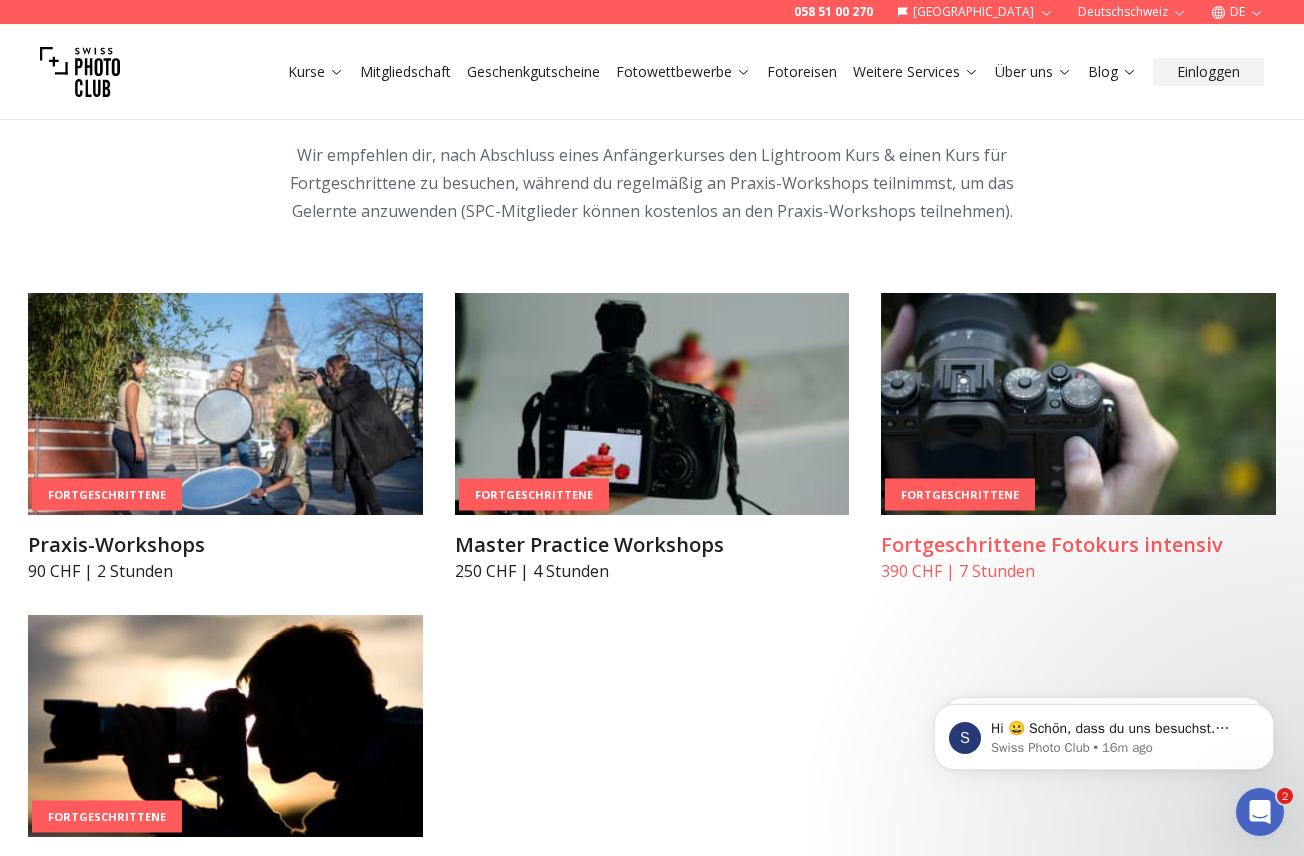 click at bounding box center (1078, 404) 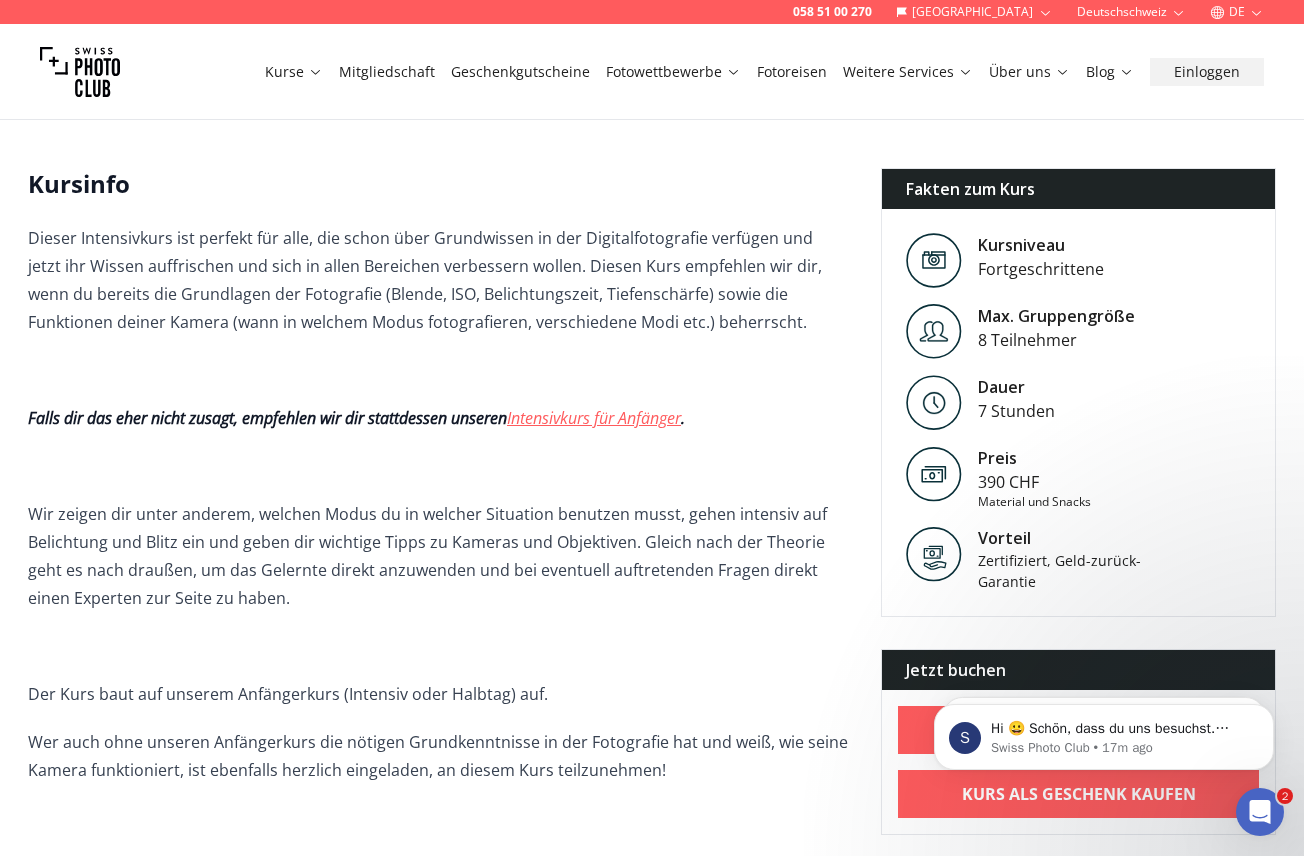 scroll, scrollTop: 452, scrollLeft: 0, axis: vertical 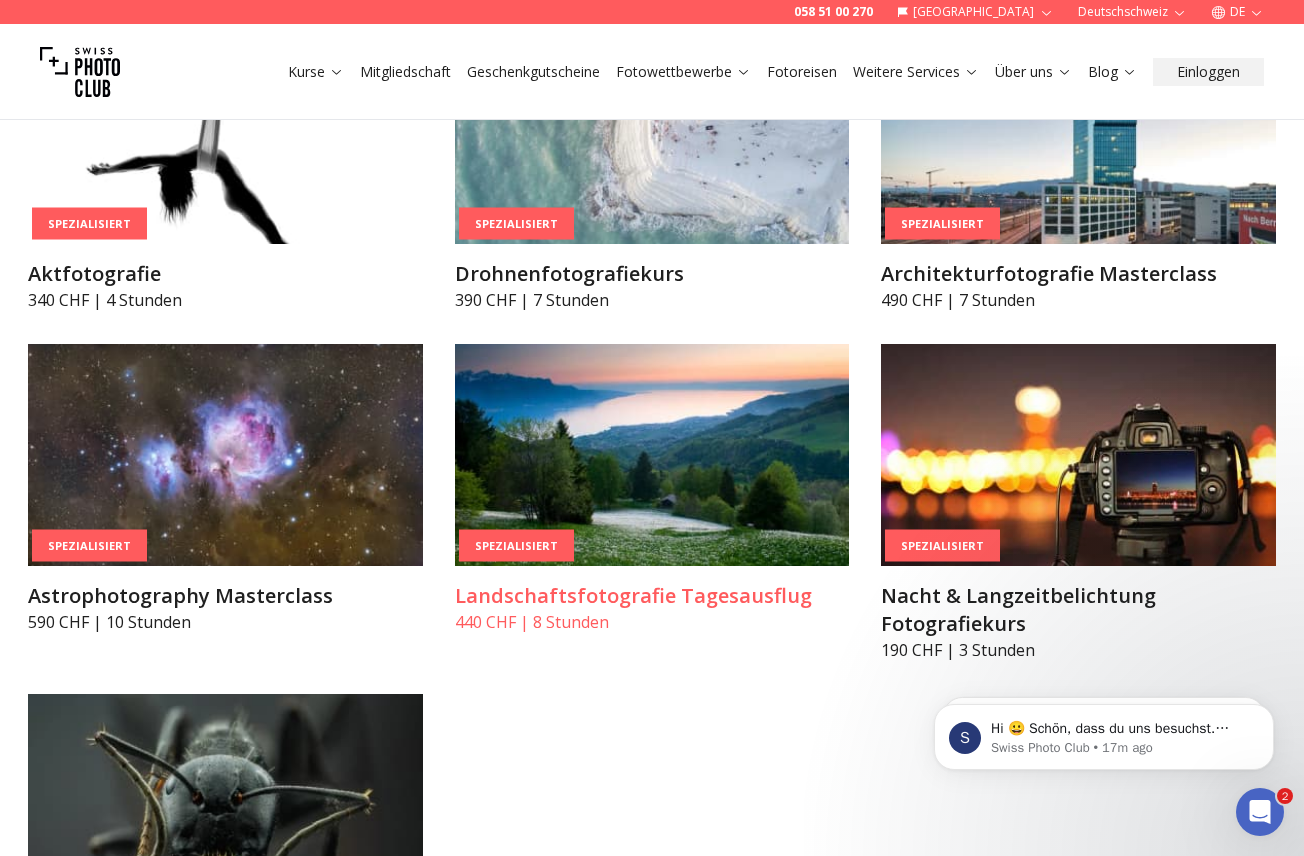click at bounding box center [652, 455] 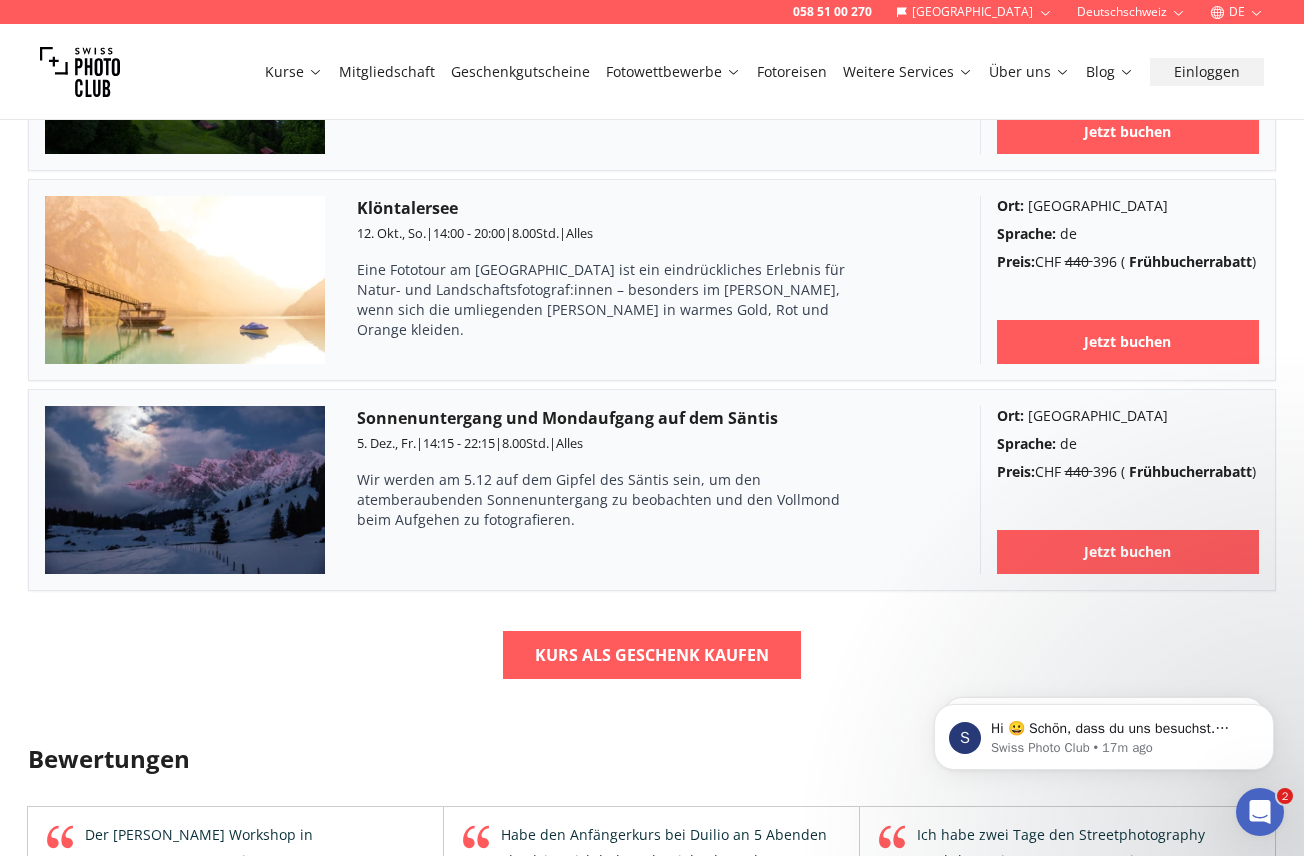 scroll, scrollTop: 1707, scrollLeft: 0, axis: vertical 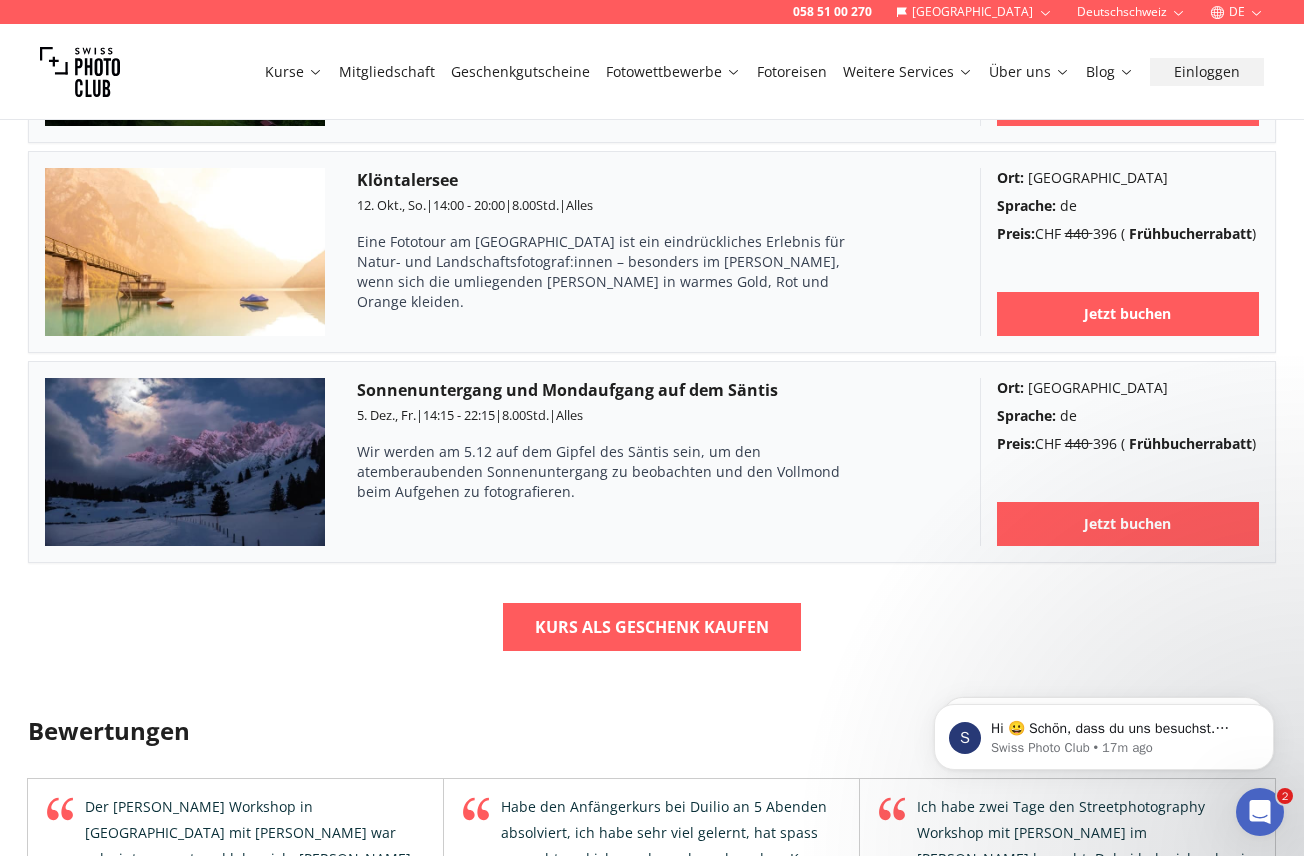 click at bounding box center (185, 462) 